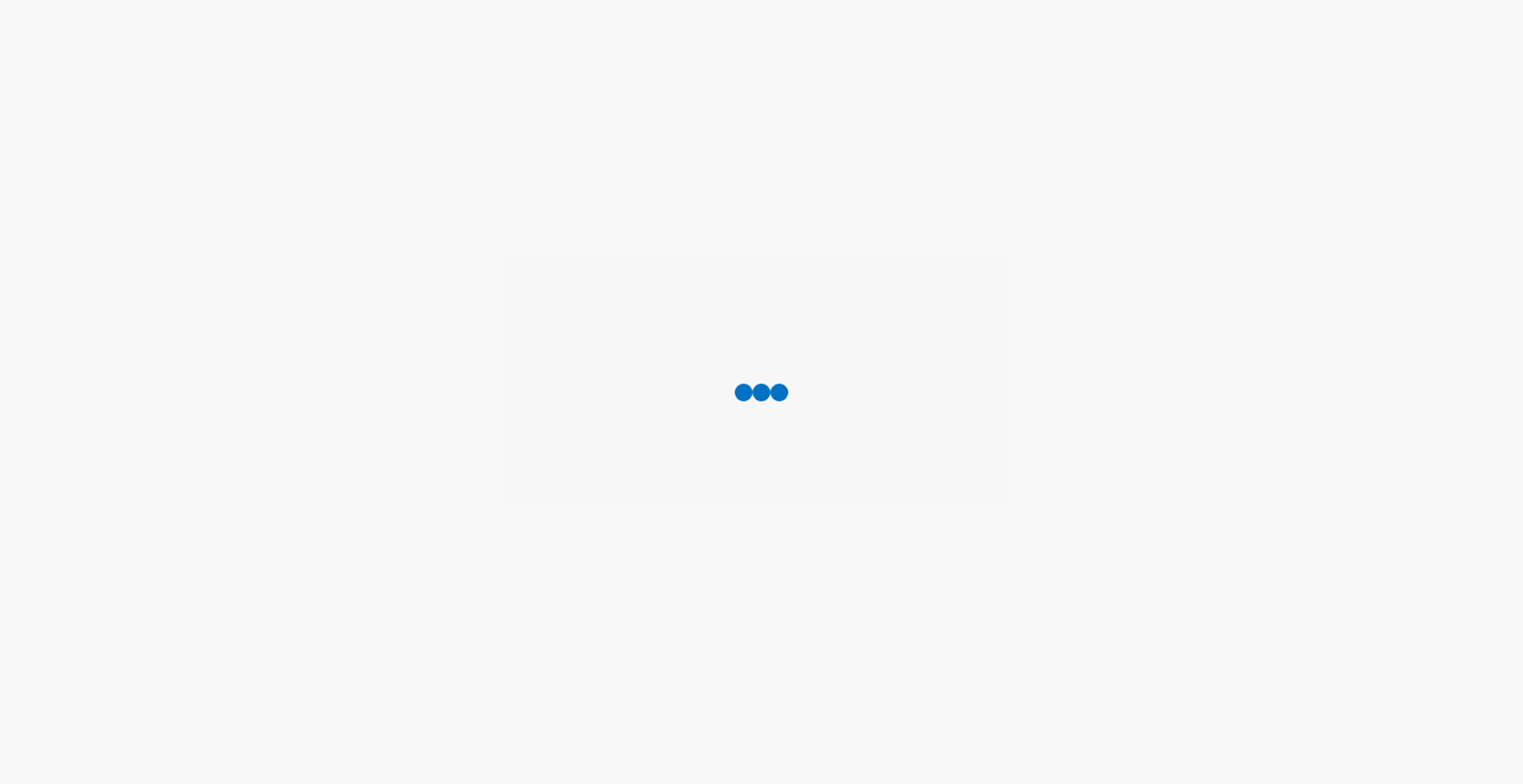 scroll, scrollTop: 0, scrollLeft: 0, axis: both 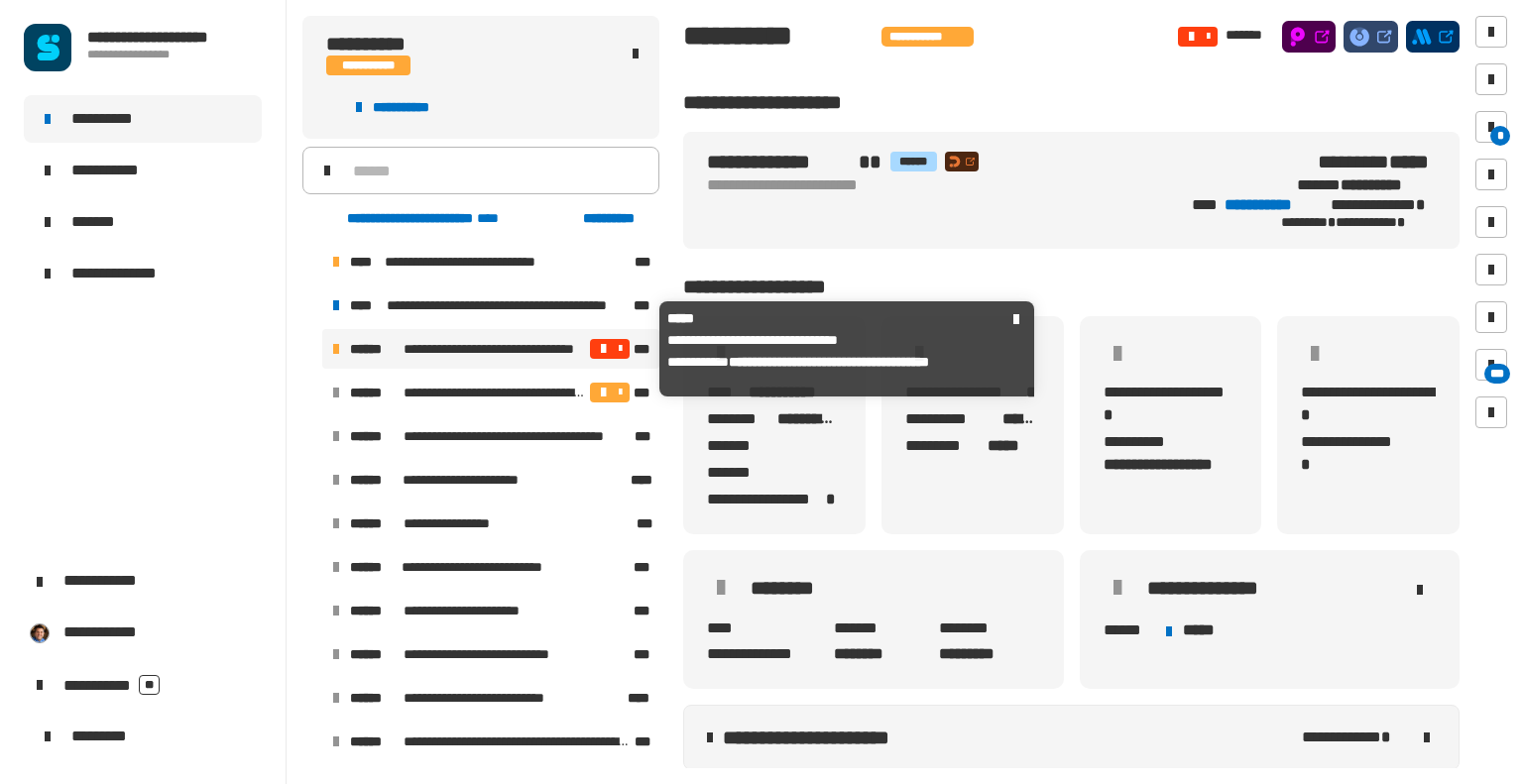 click at bounding box center [603, 349] 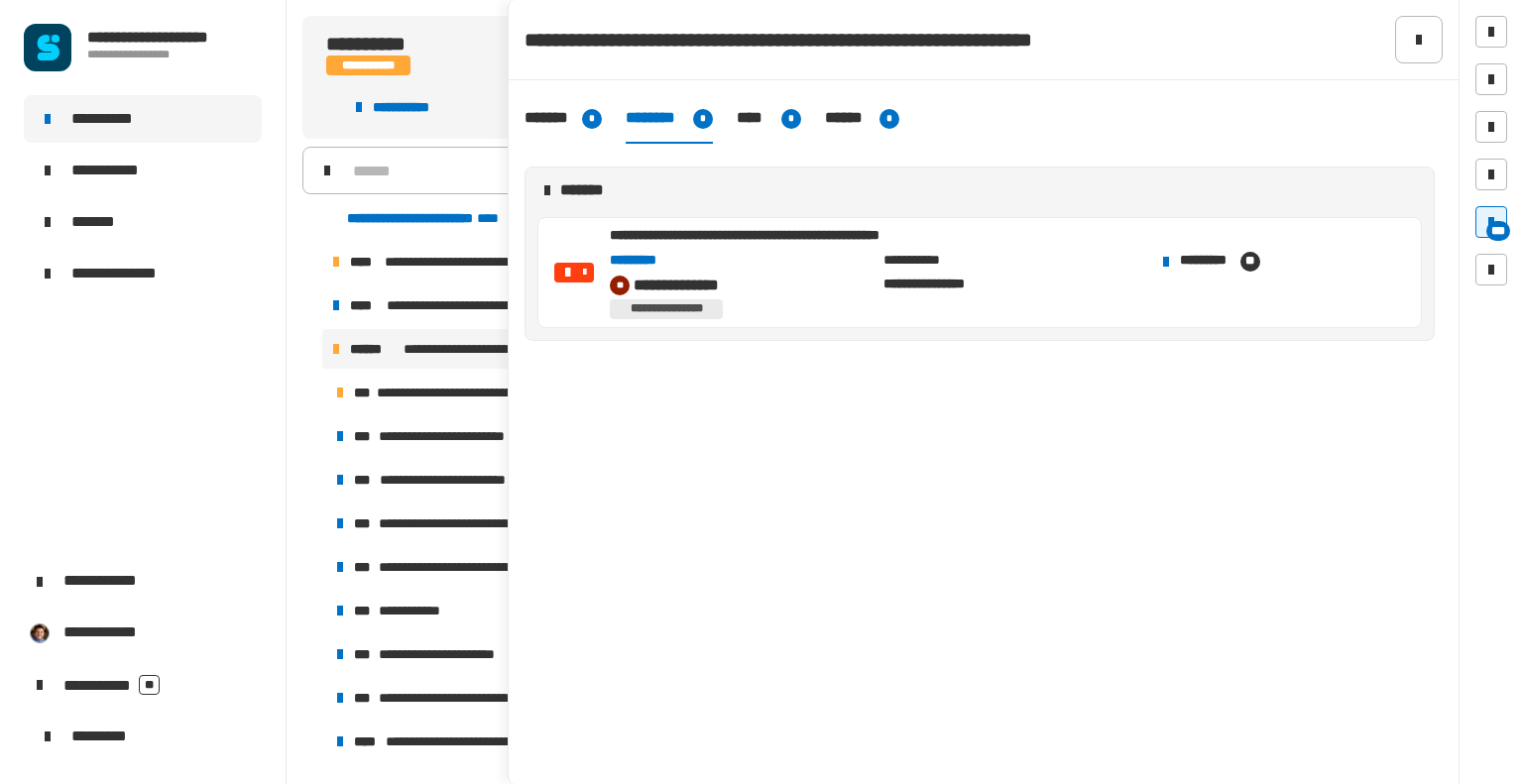 click on "********" 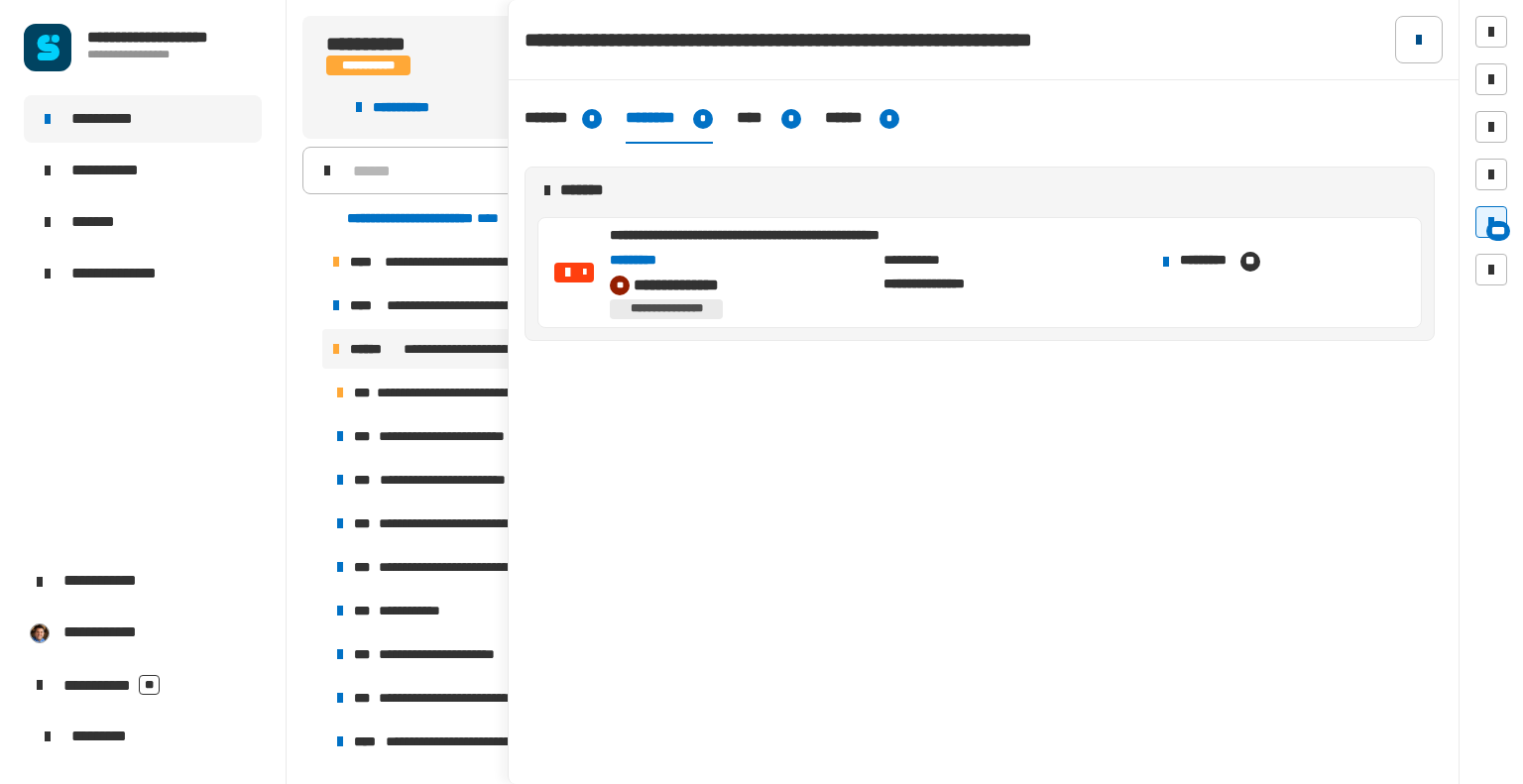 click 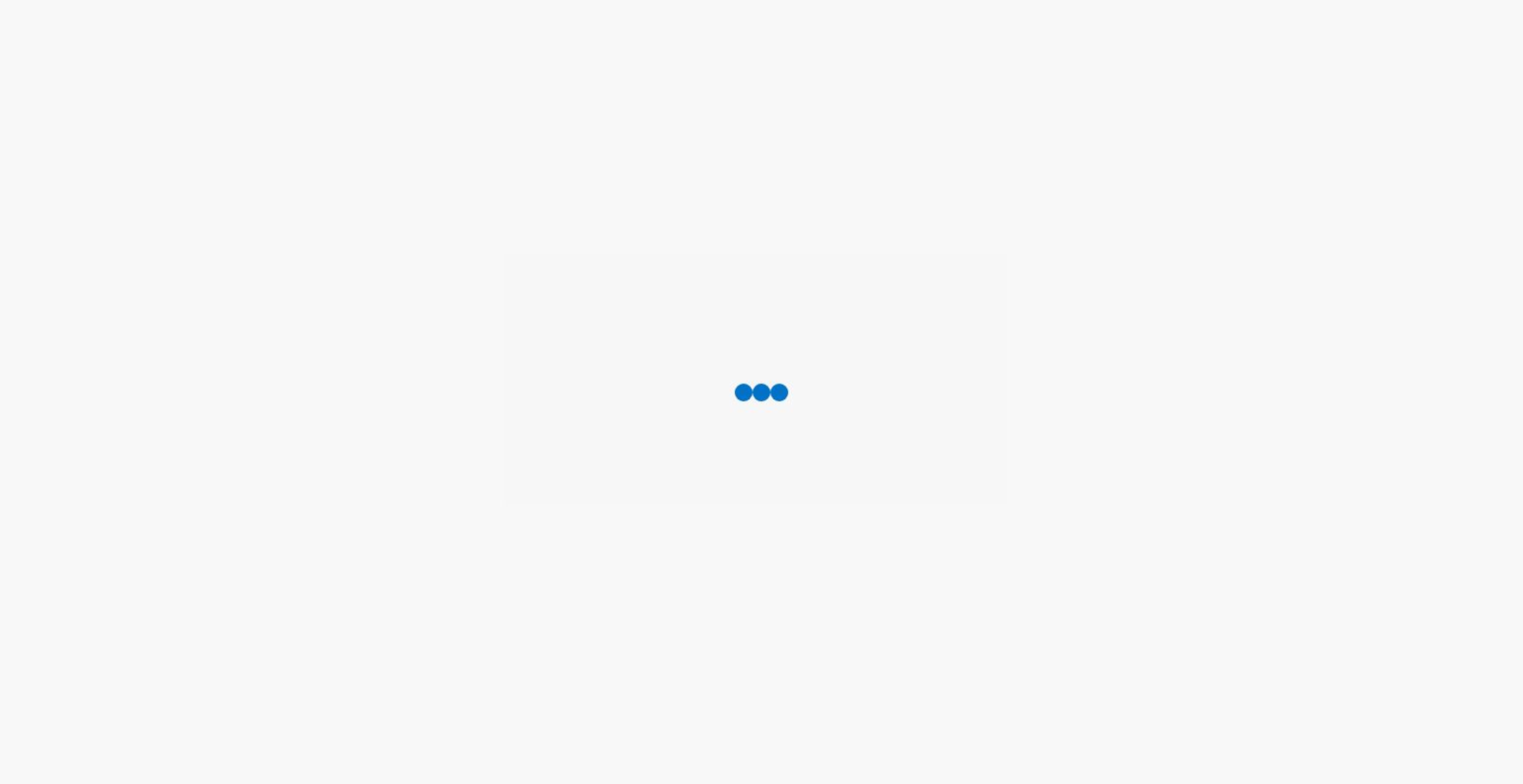 scroll, scrollTop: 0, scrollLeft: 0, axis: both 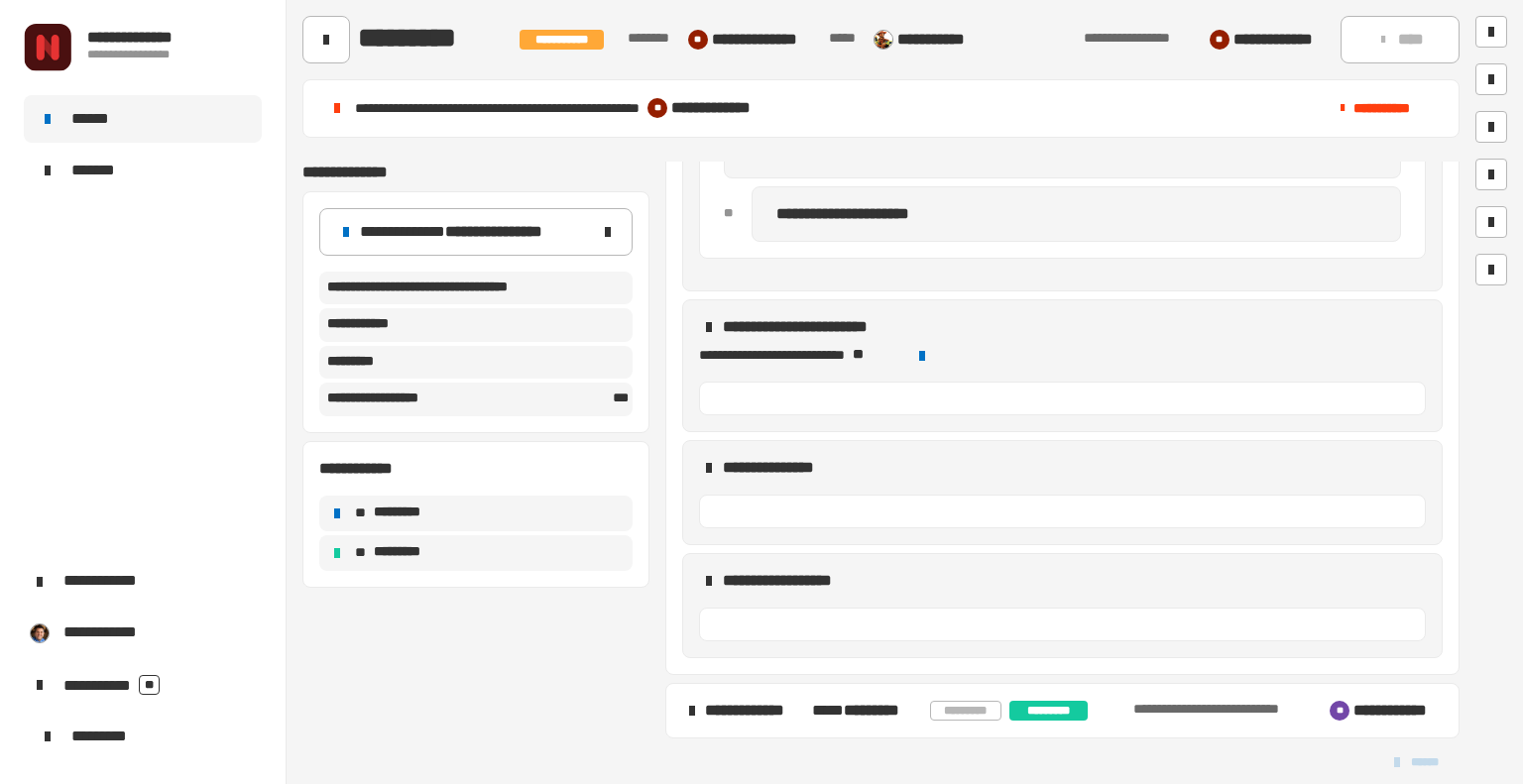 click on "*********" 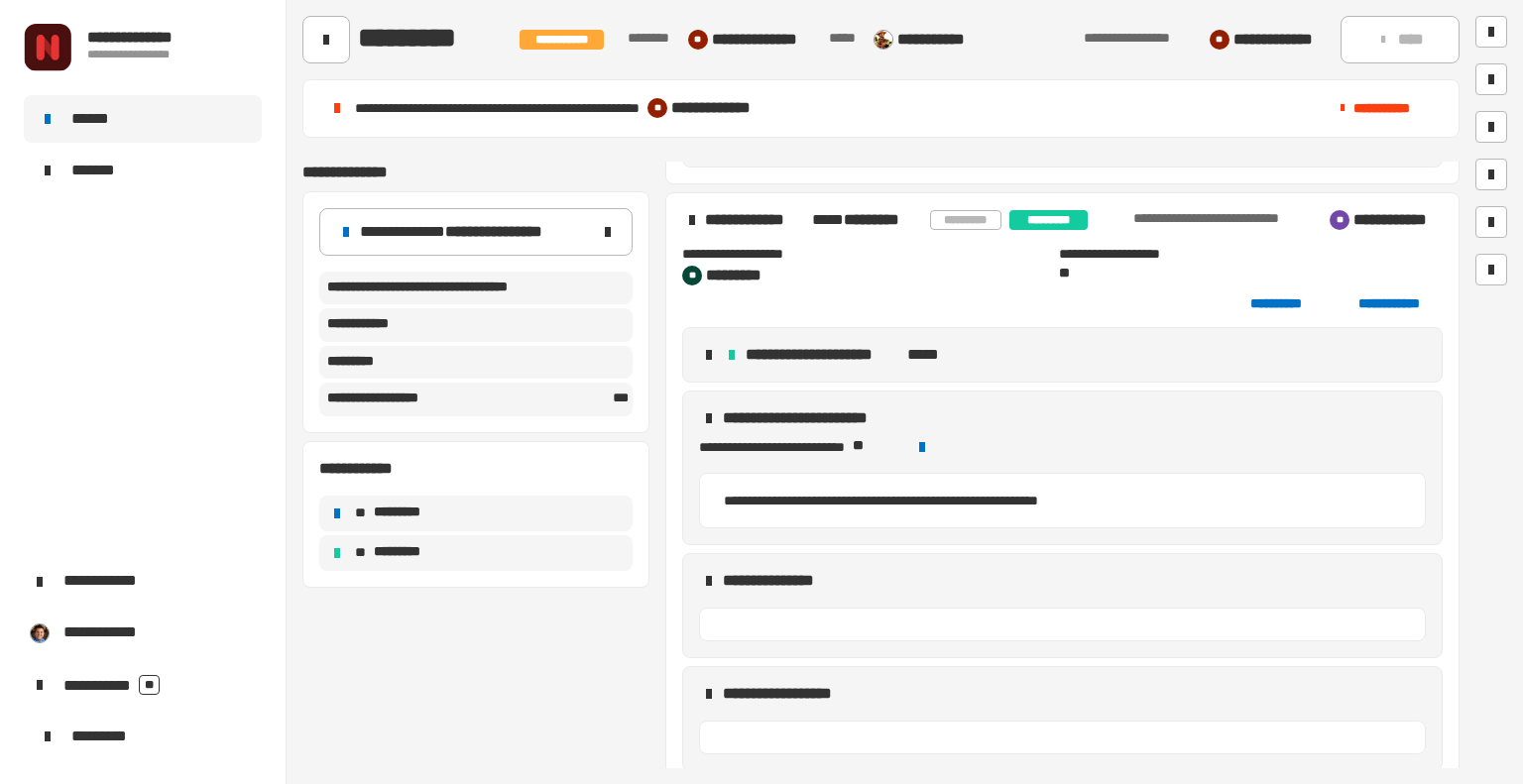 click on "*********" 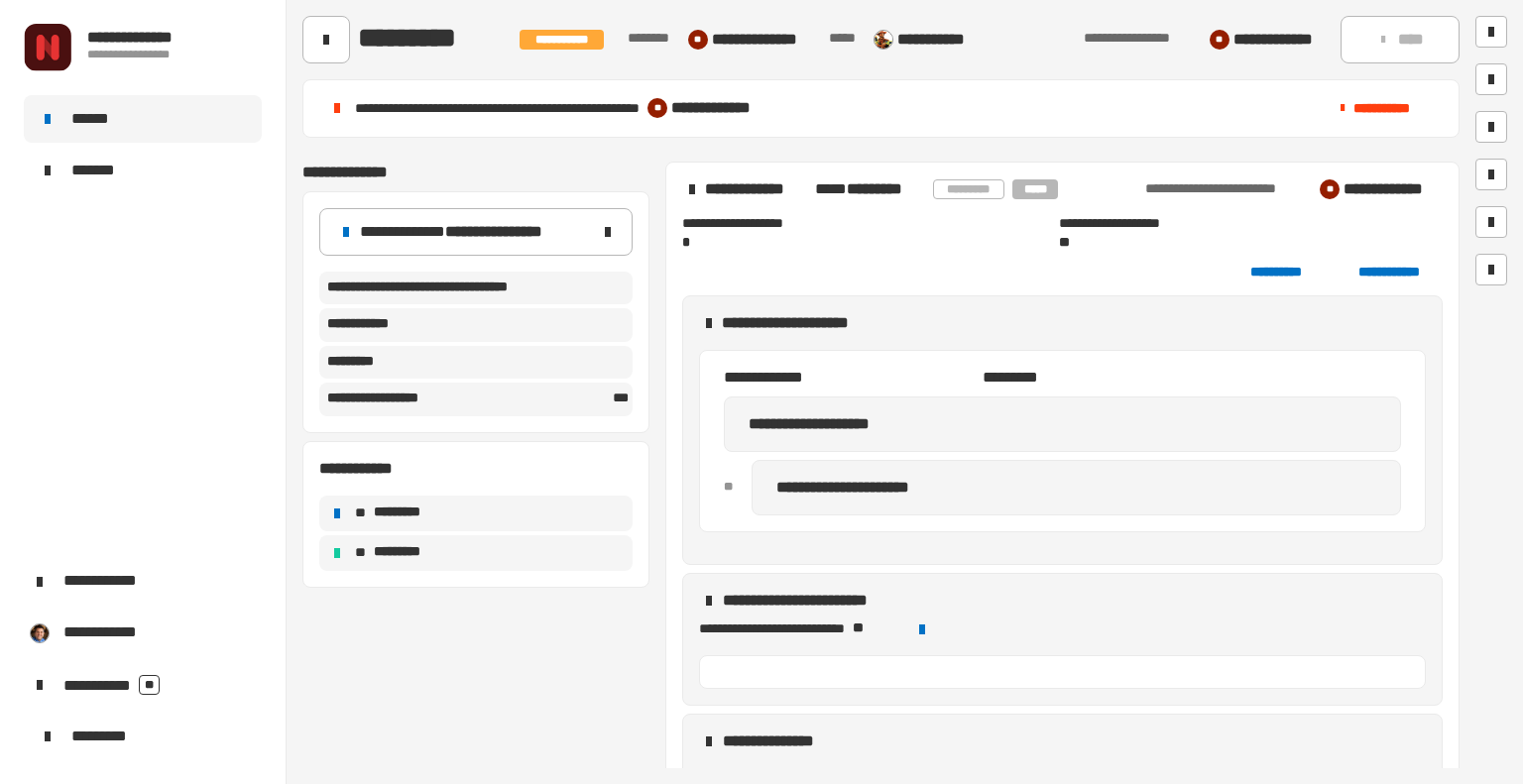 scroll, scrollTop: 1060, scrollLeft: 0, axis: vertical 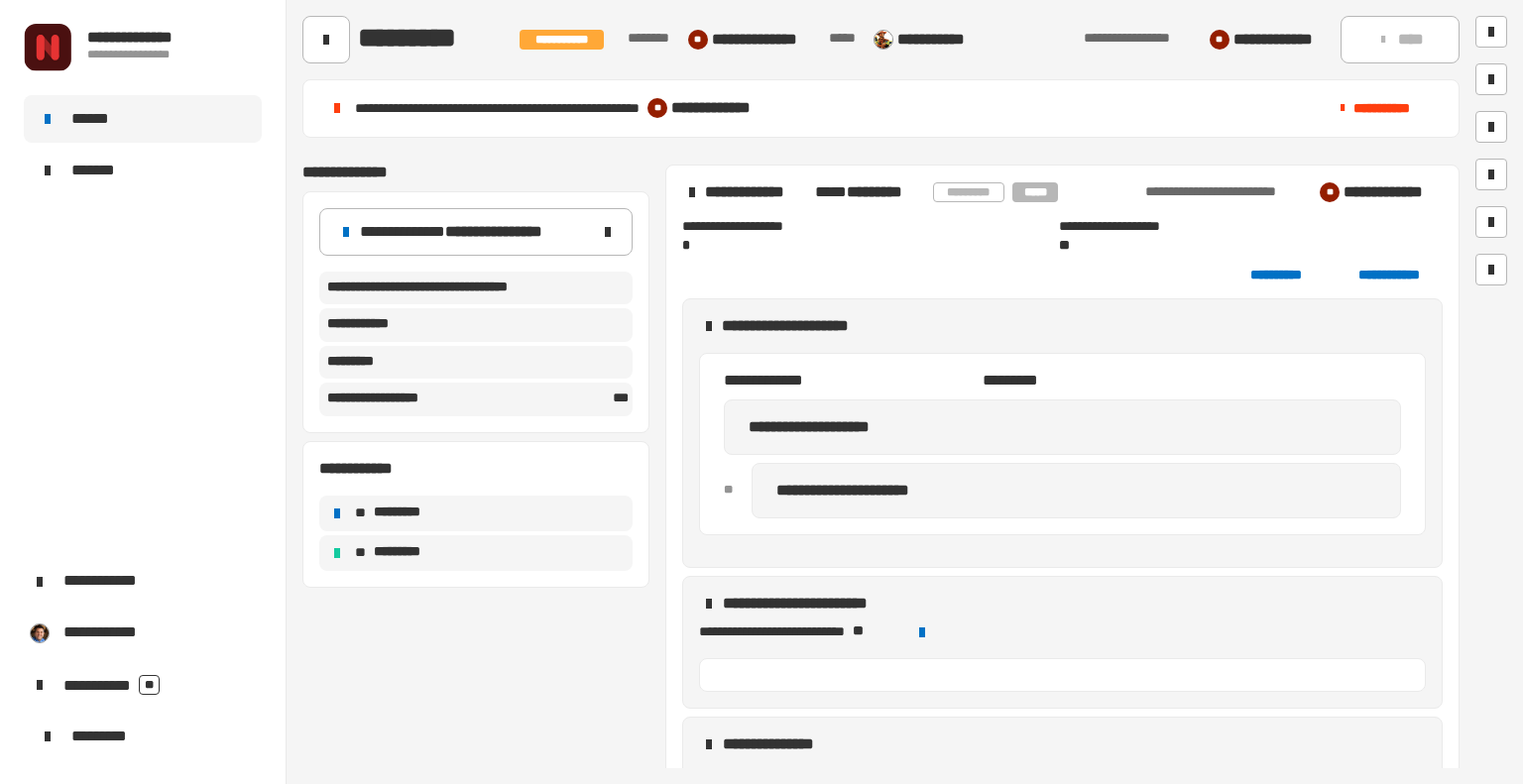 click on "*********" 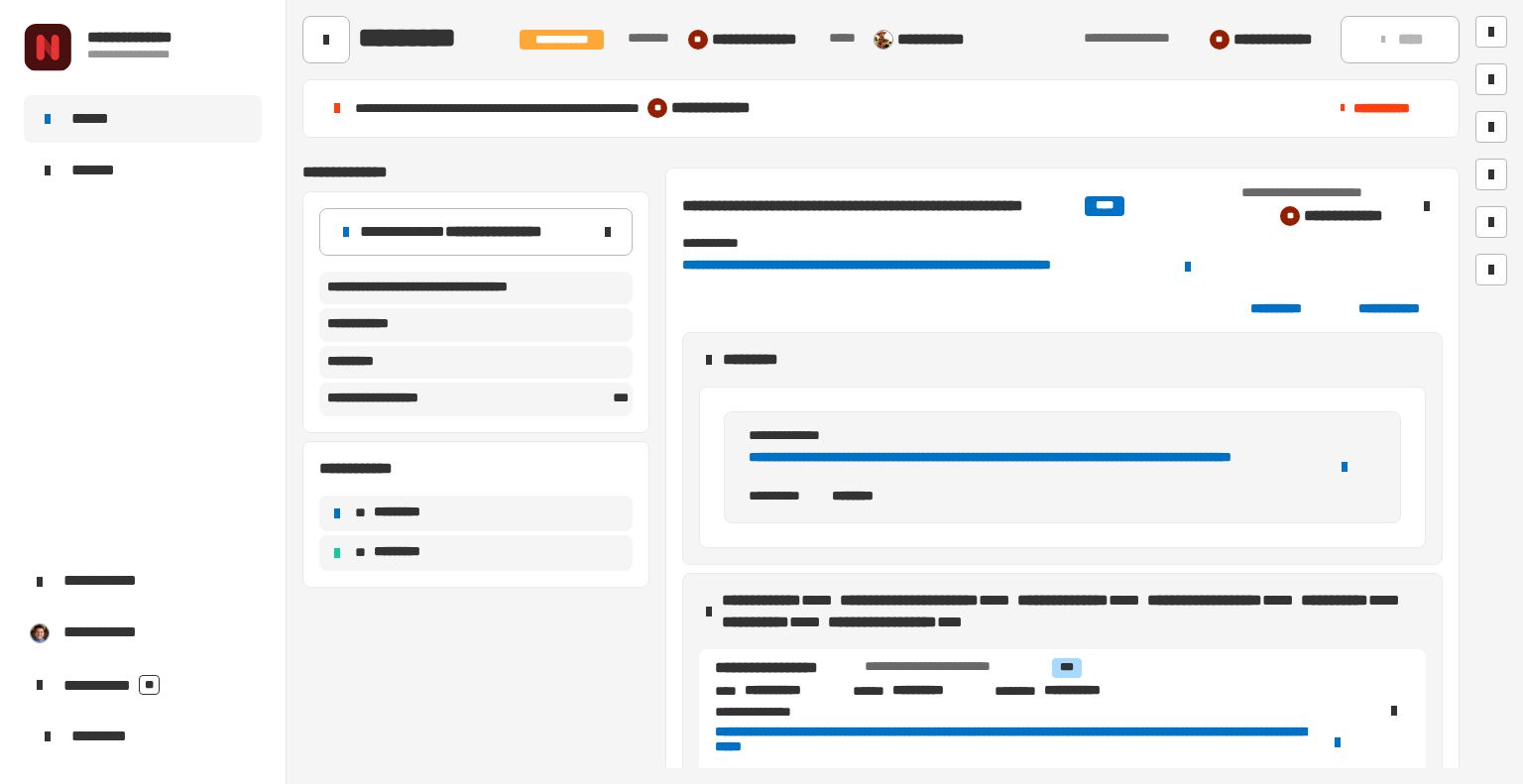 scroll, scrollTop: 0, scrollLeft: 0, axis: both 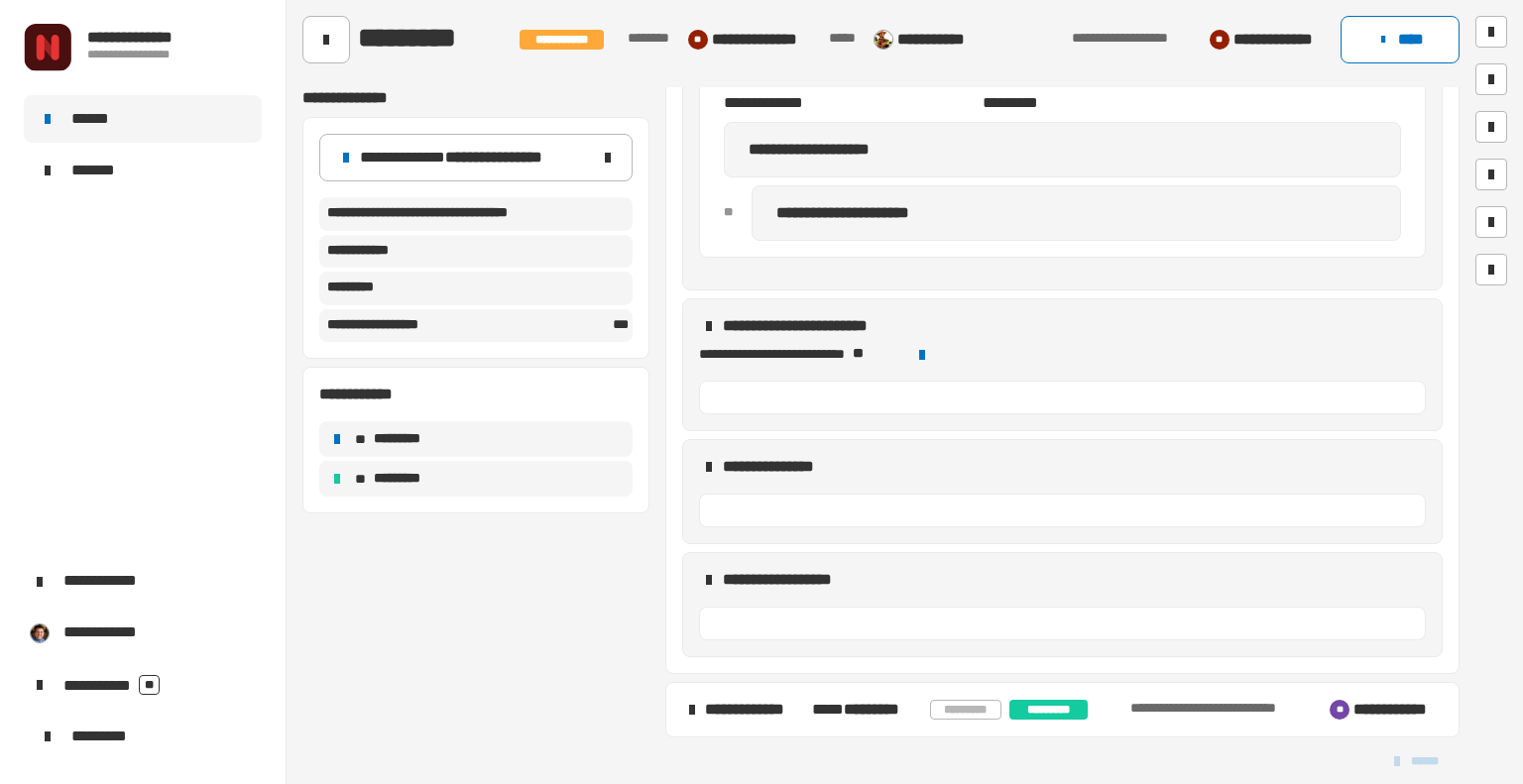 click on "*********" 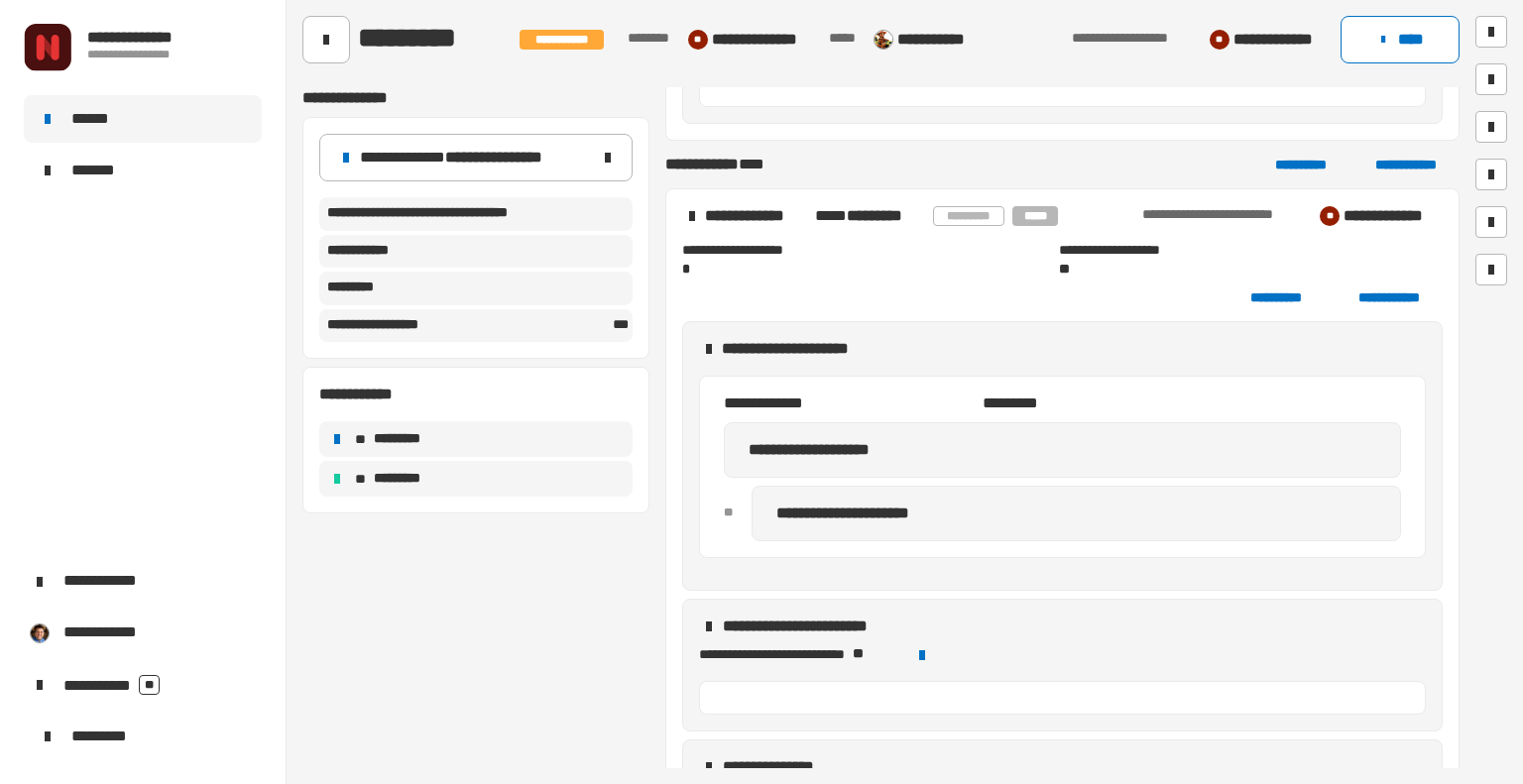 scroll, scrollTop: 961, scrollLeft: 0, axis: vertical 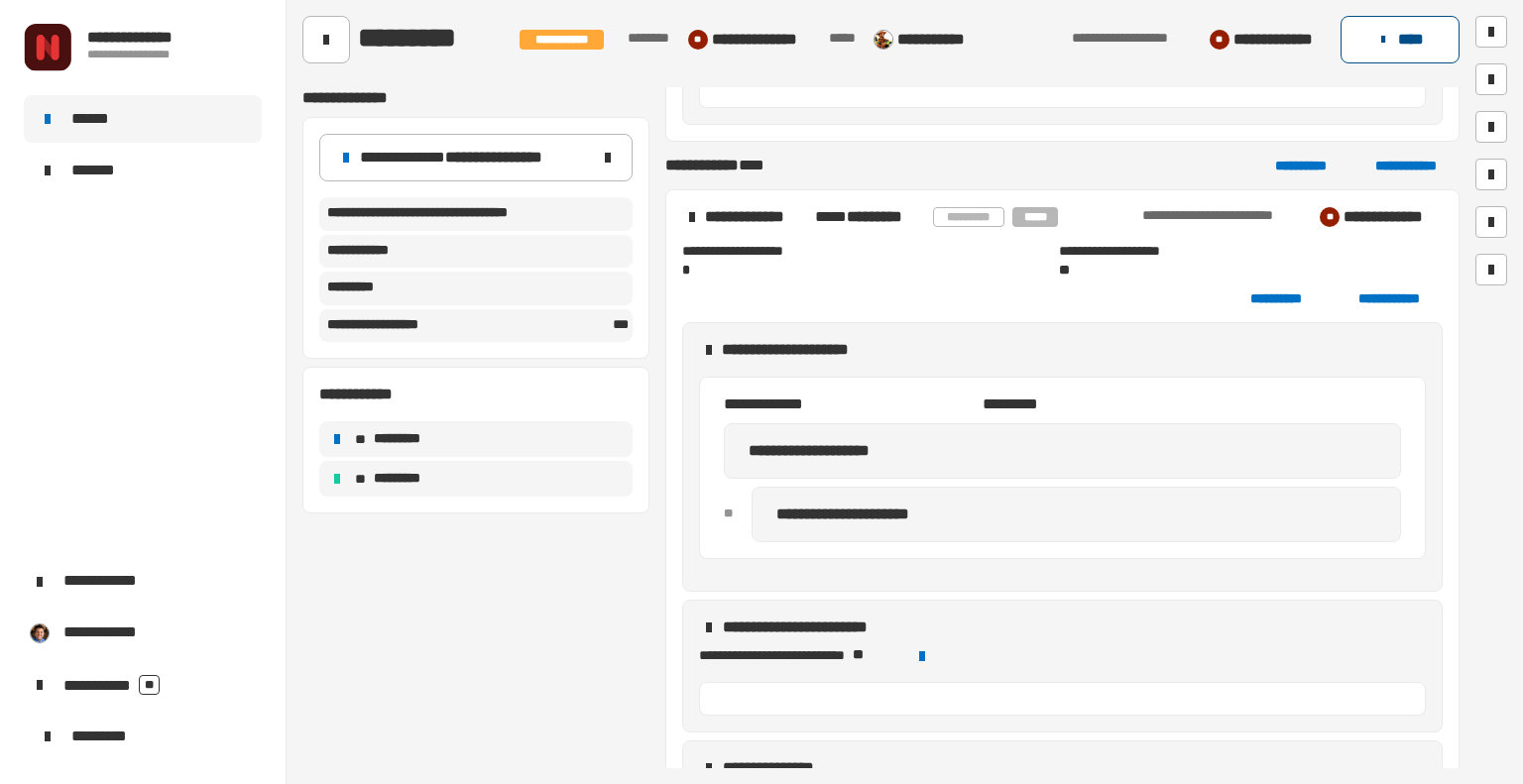 click on "****" 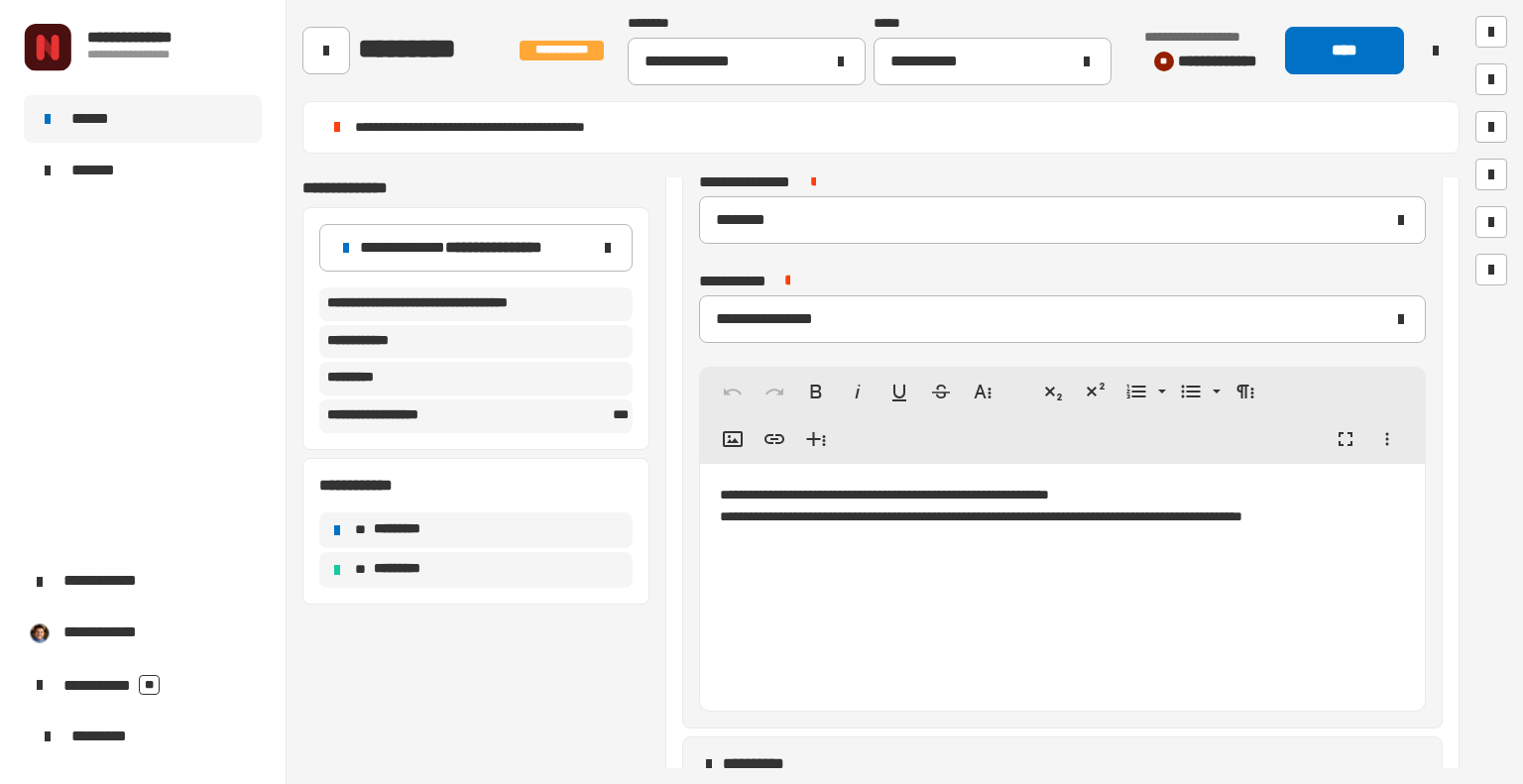click on "*********" 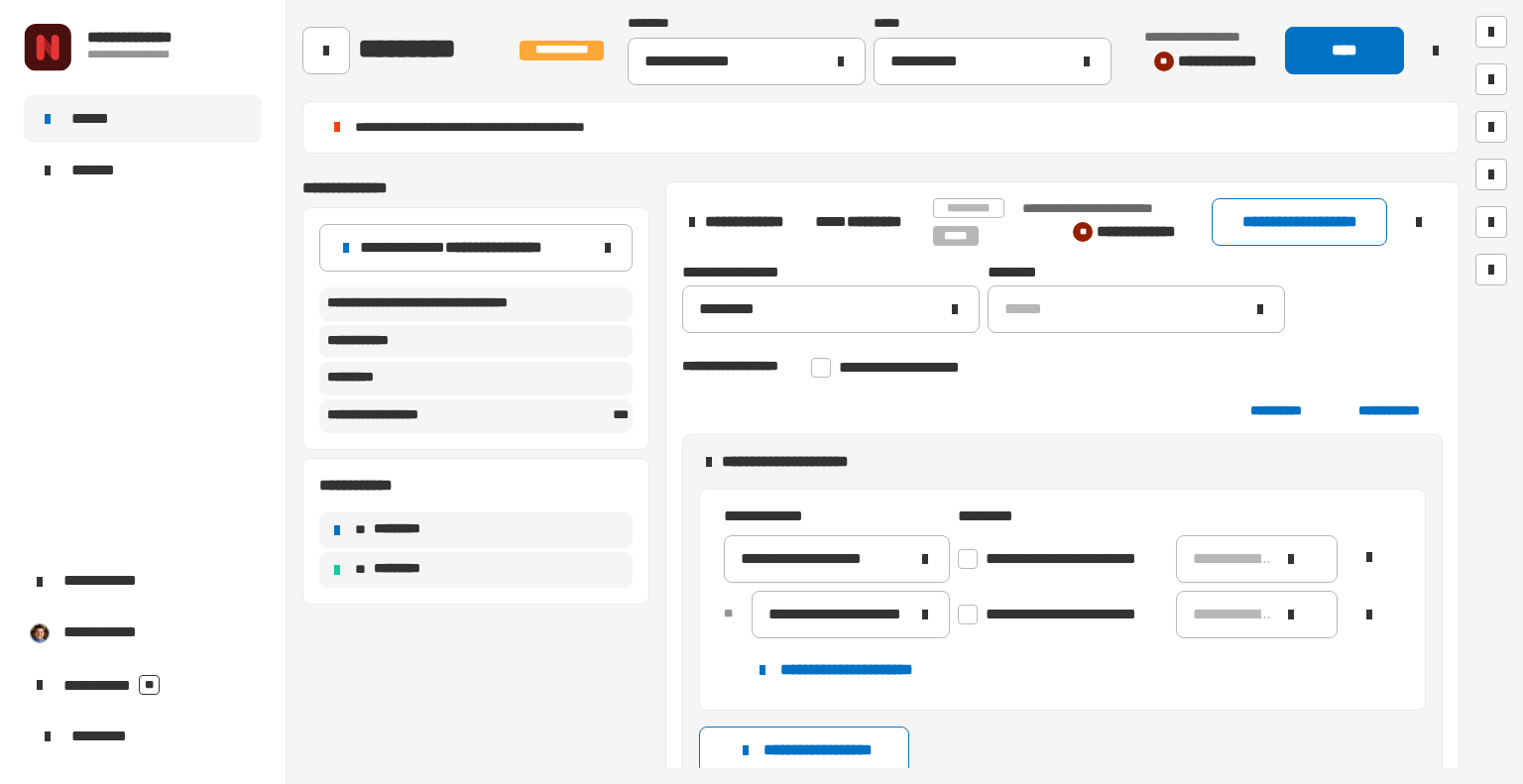scroll, scrollTop: 2014, scrollLeft: 0, axis: vertical 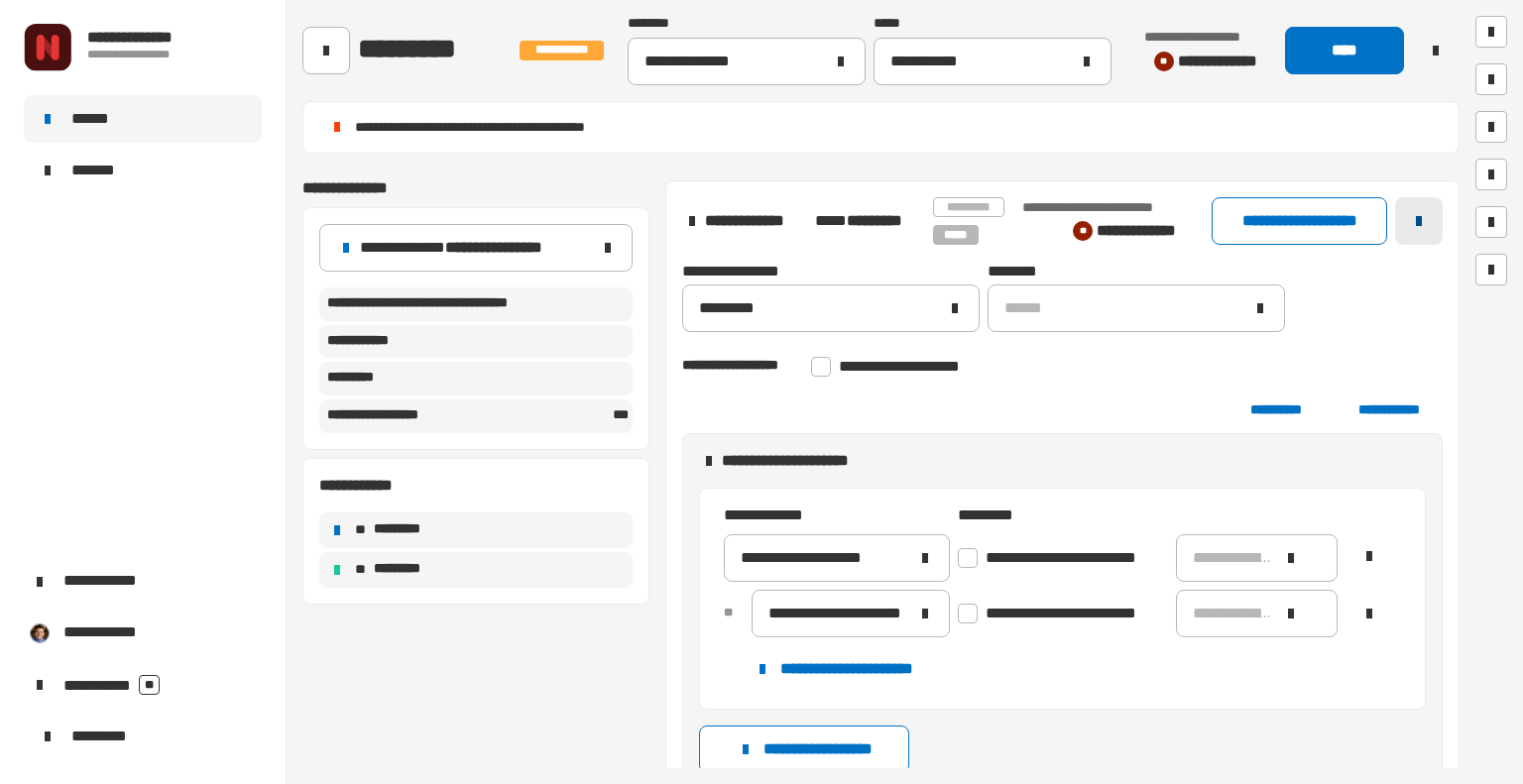 click 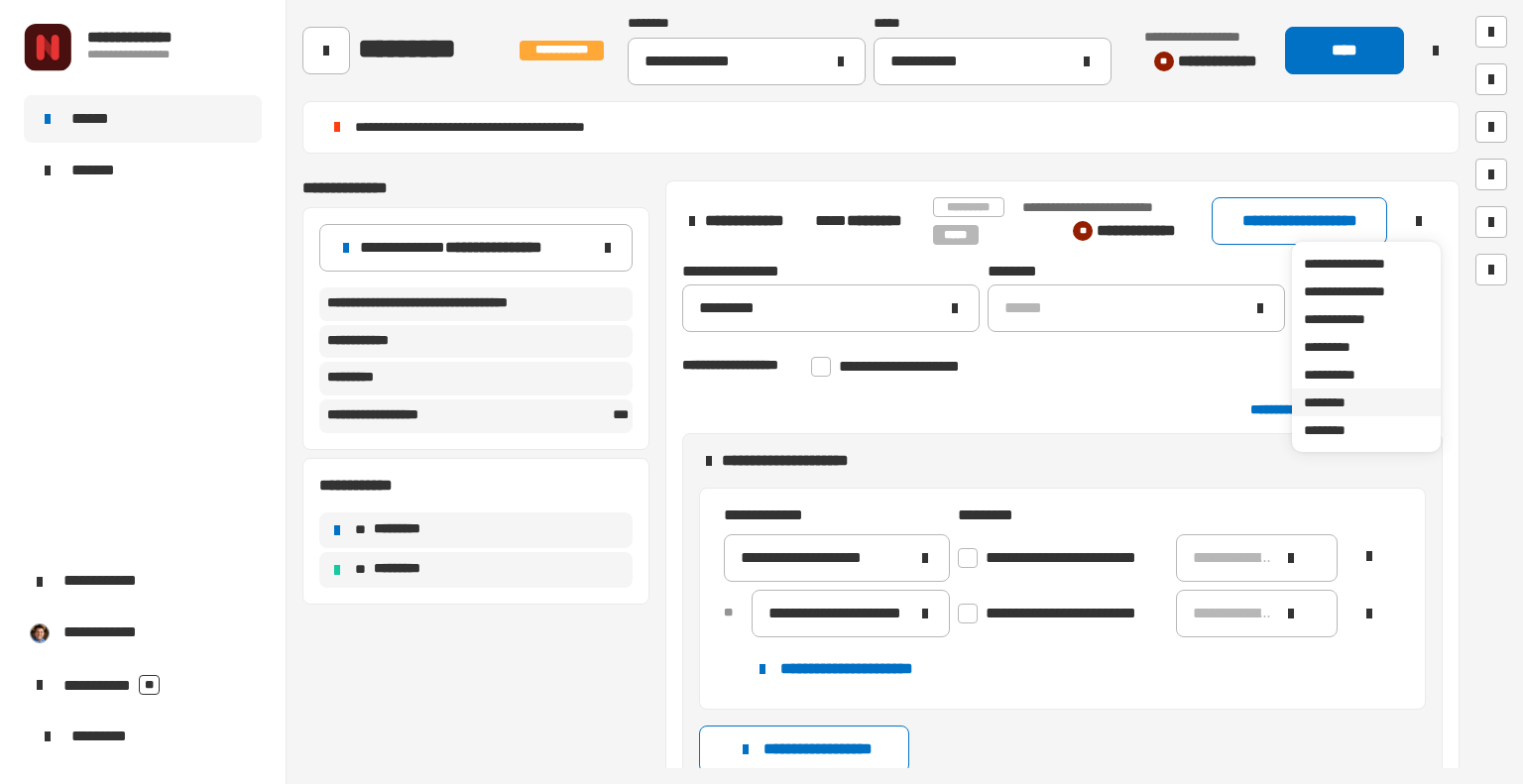 click on "********" at bounding box center (1366, 402) 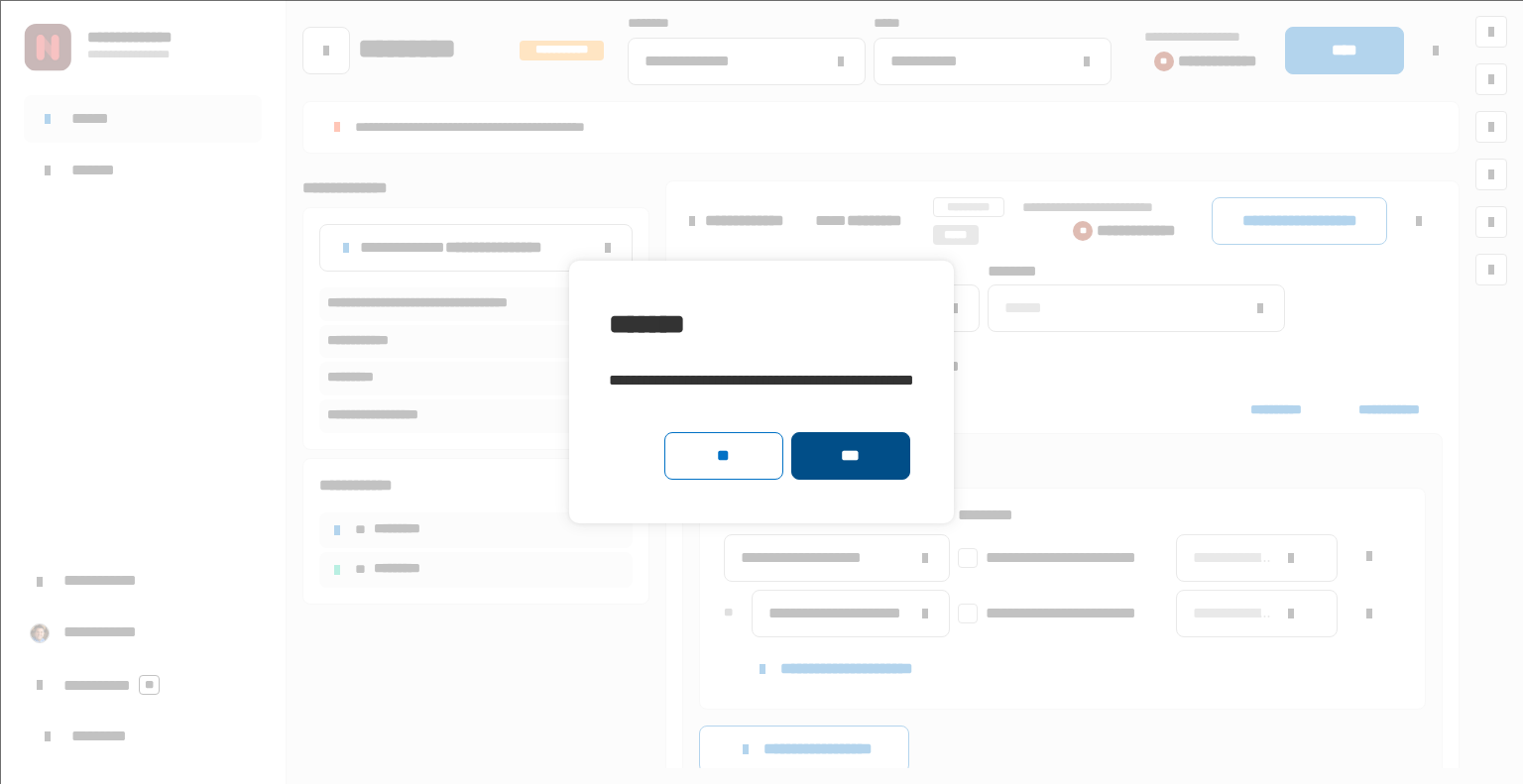 click on "***" 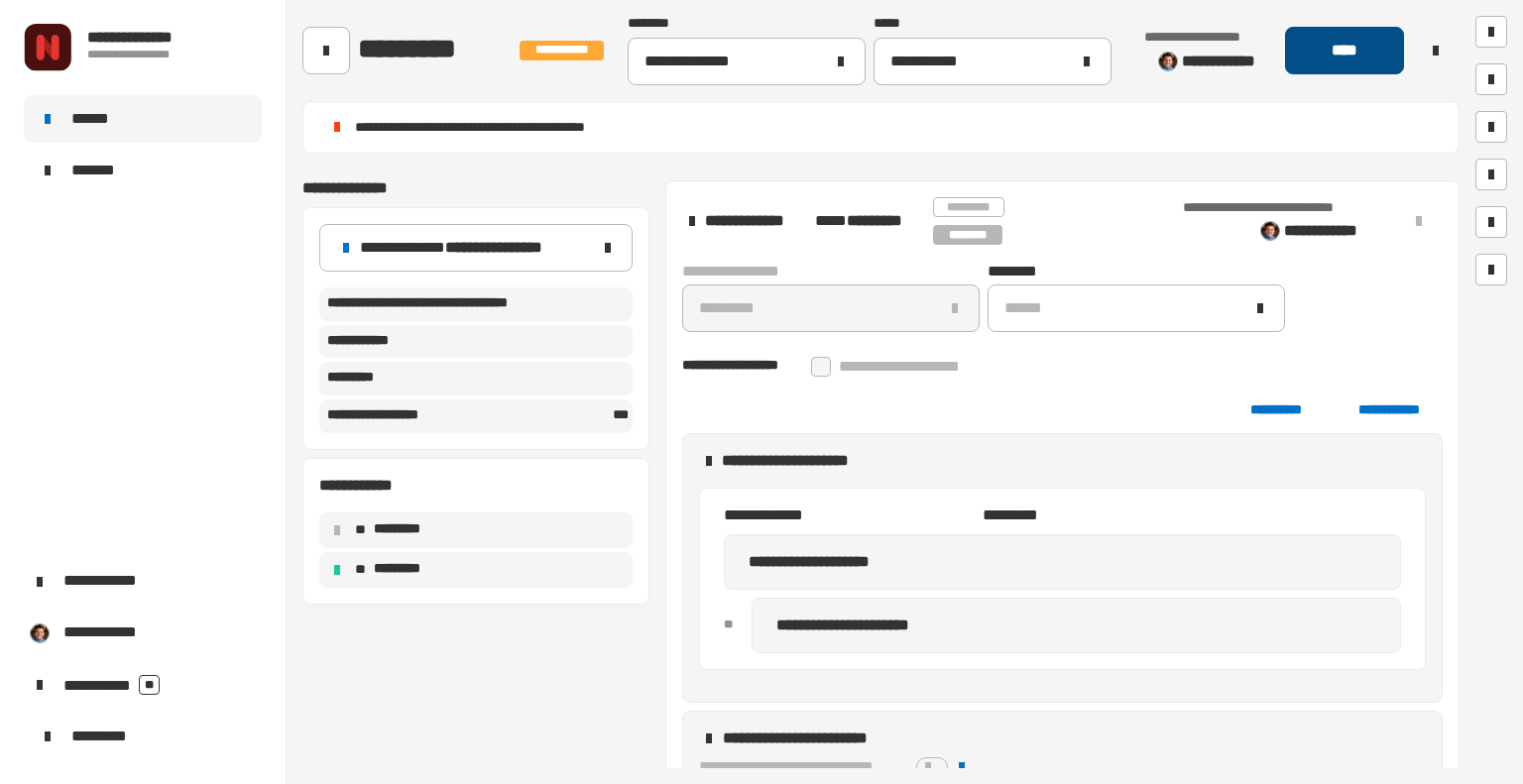 click on "****" 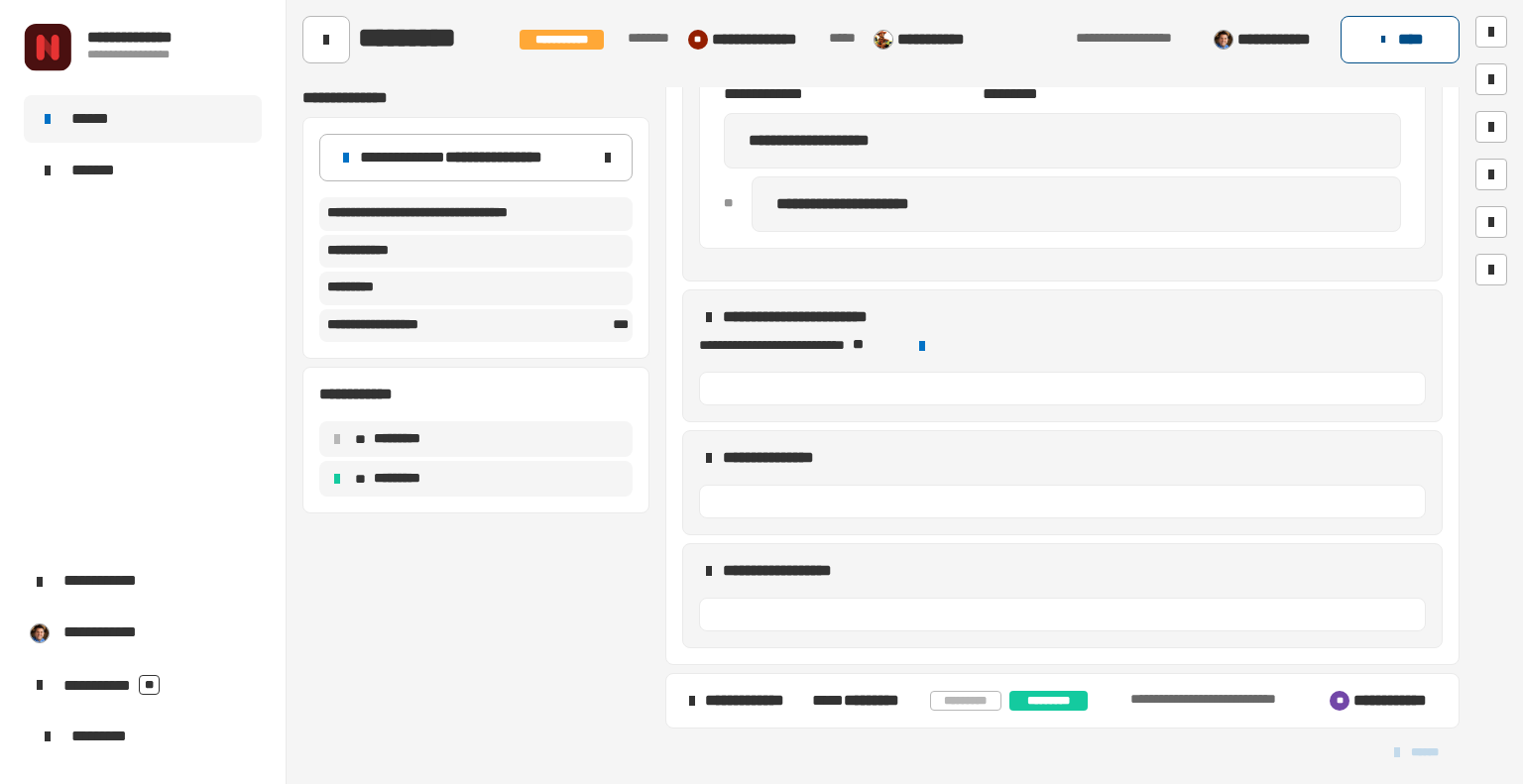 scroll, scrollTop: 1060, scrollLeft: 0, axis: vertical 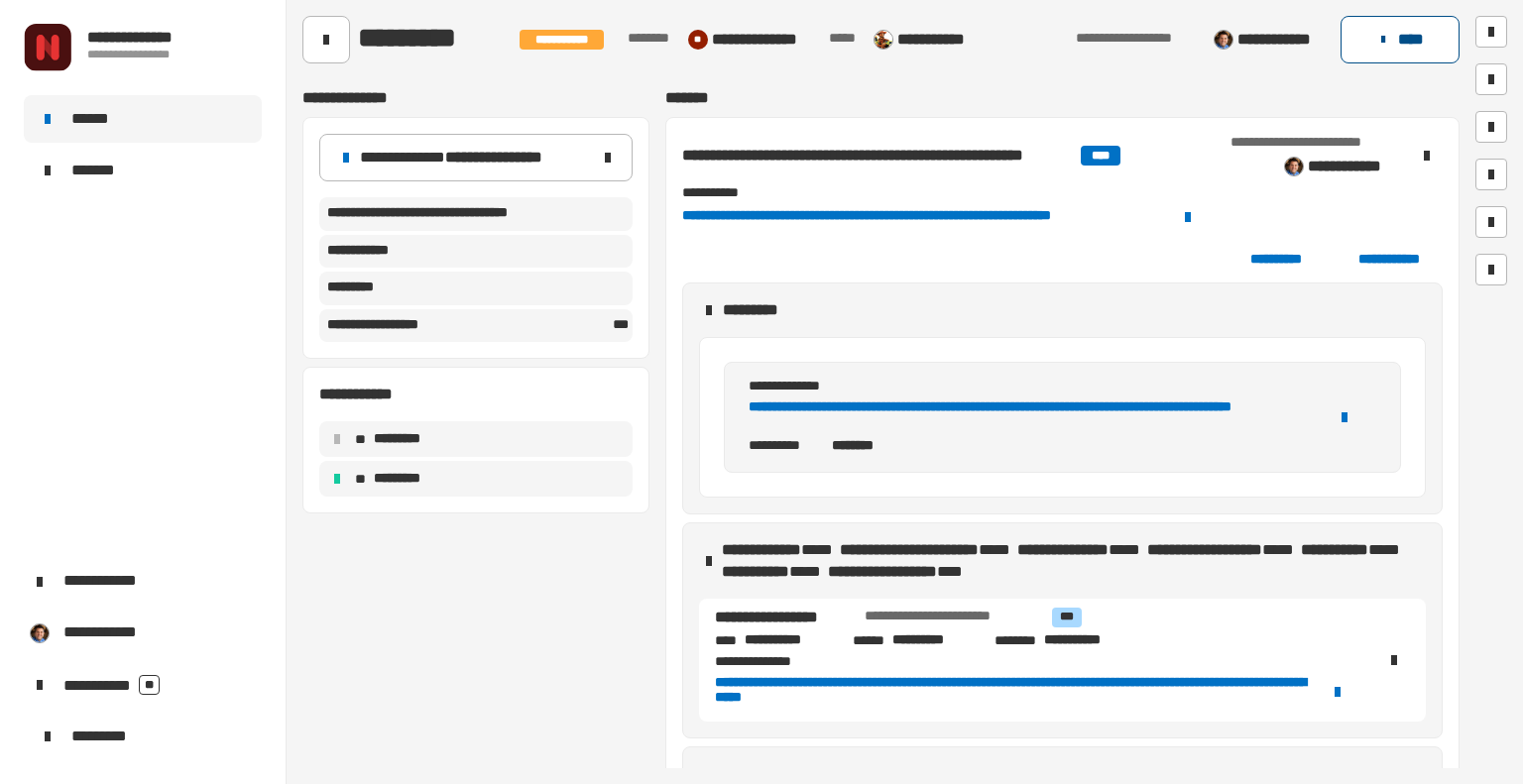 click on "****" 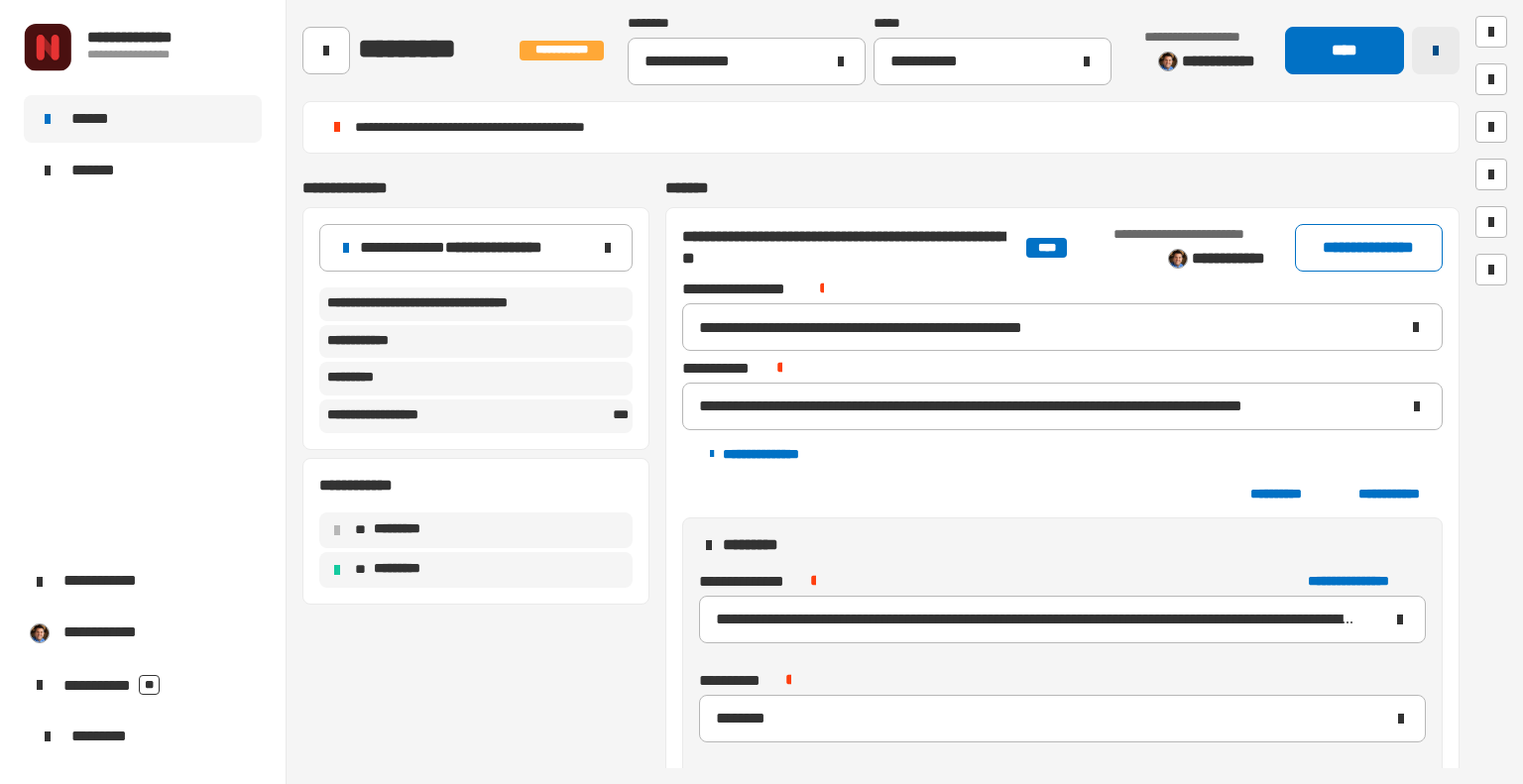 click 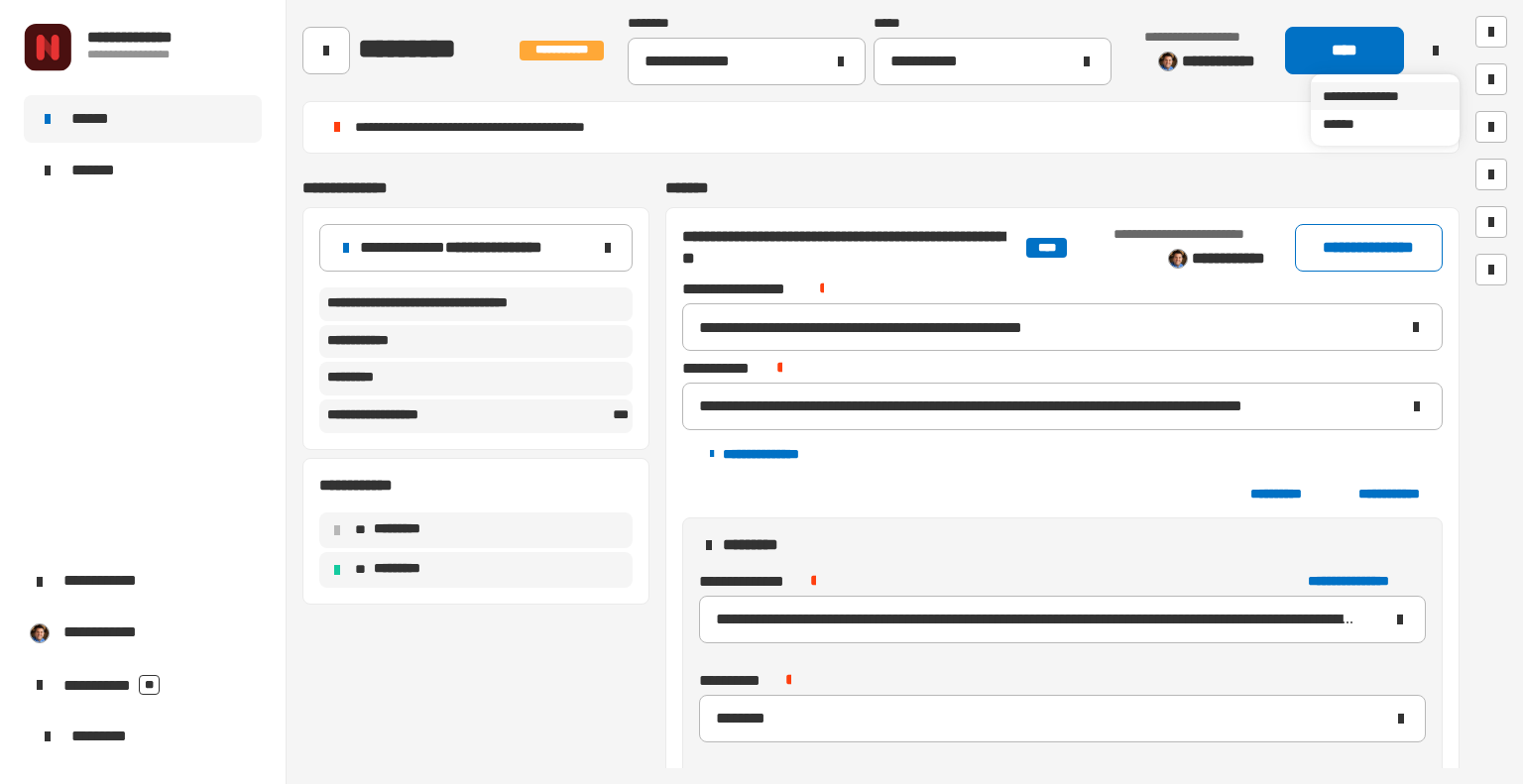click on "**********" at bounding box center (1385, 96) 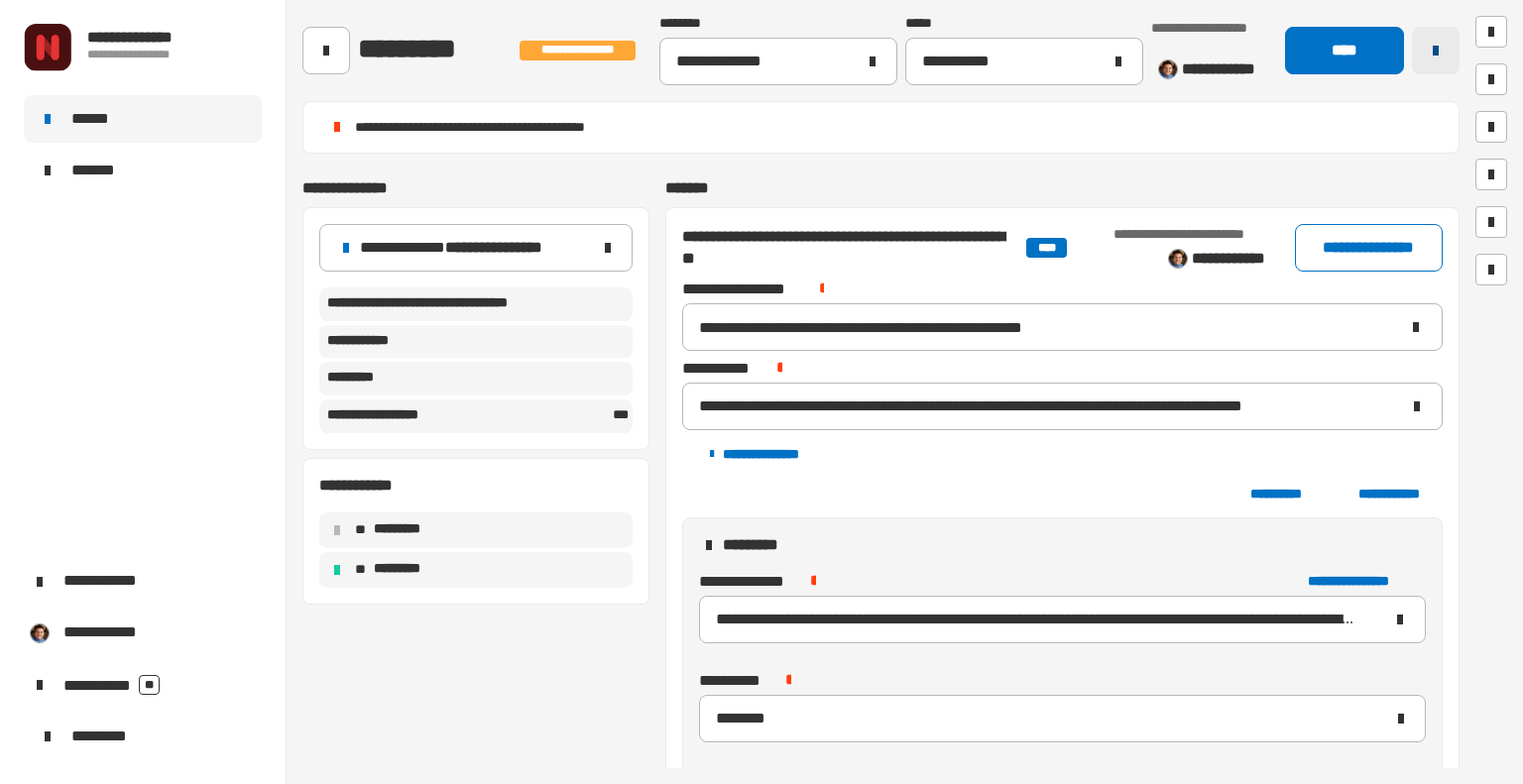 click 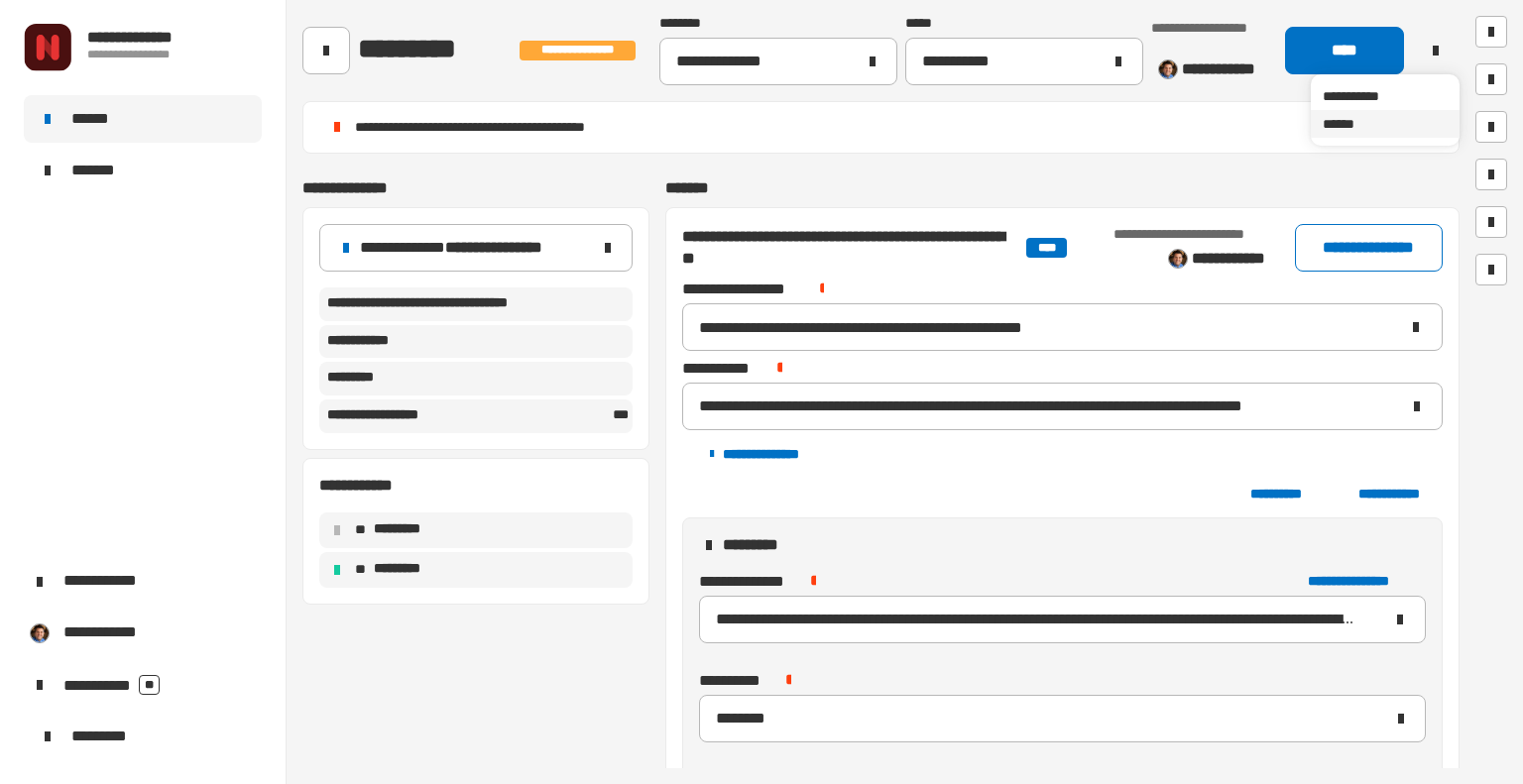 click on "******" at bounding box center [1385, 124] 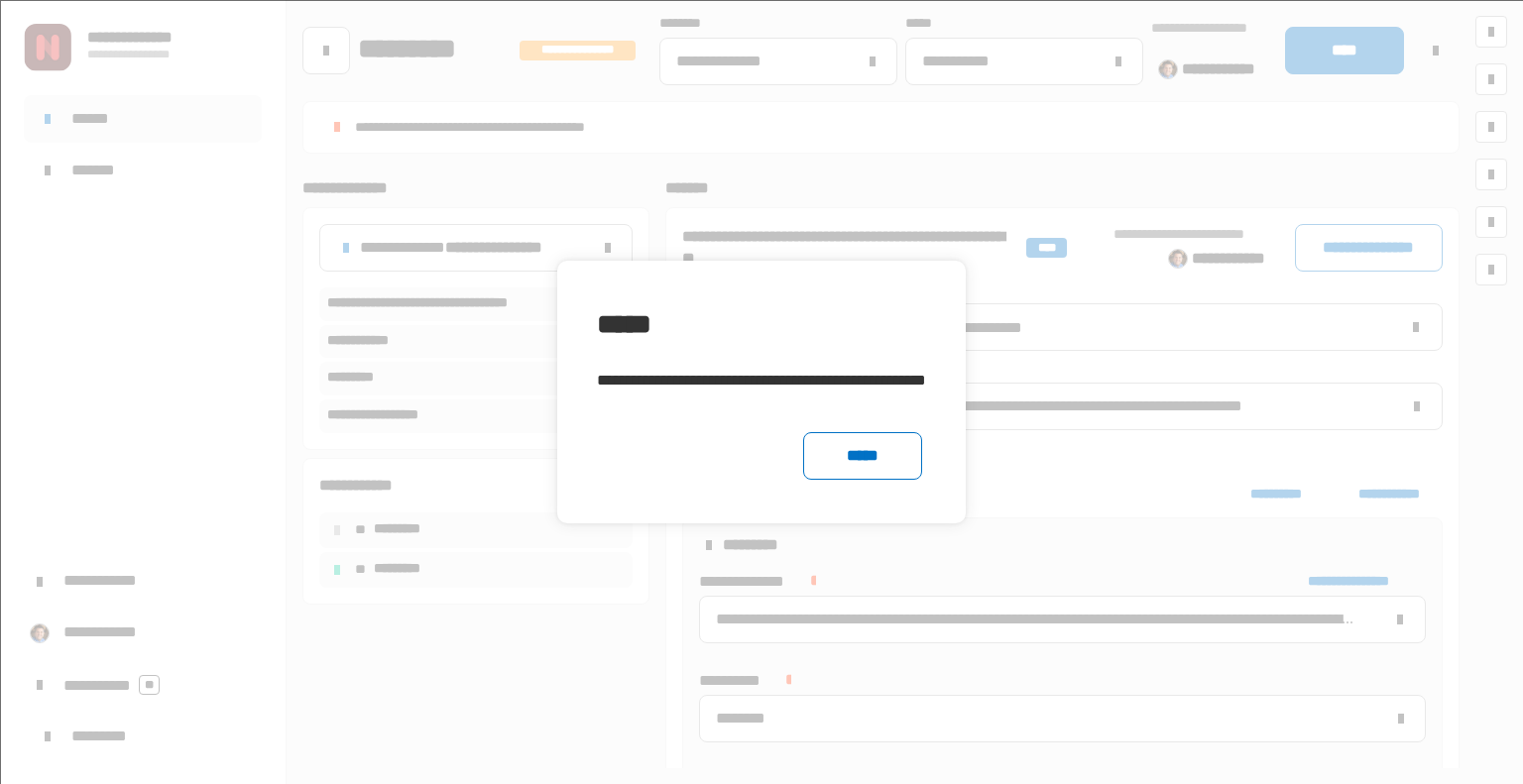 click on "*****" 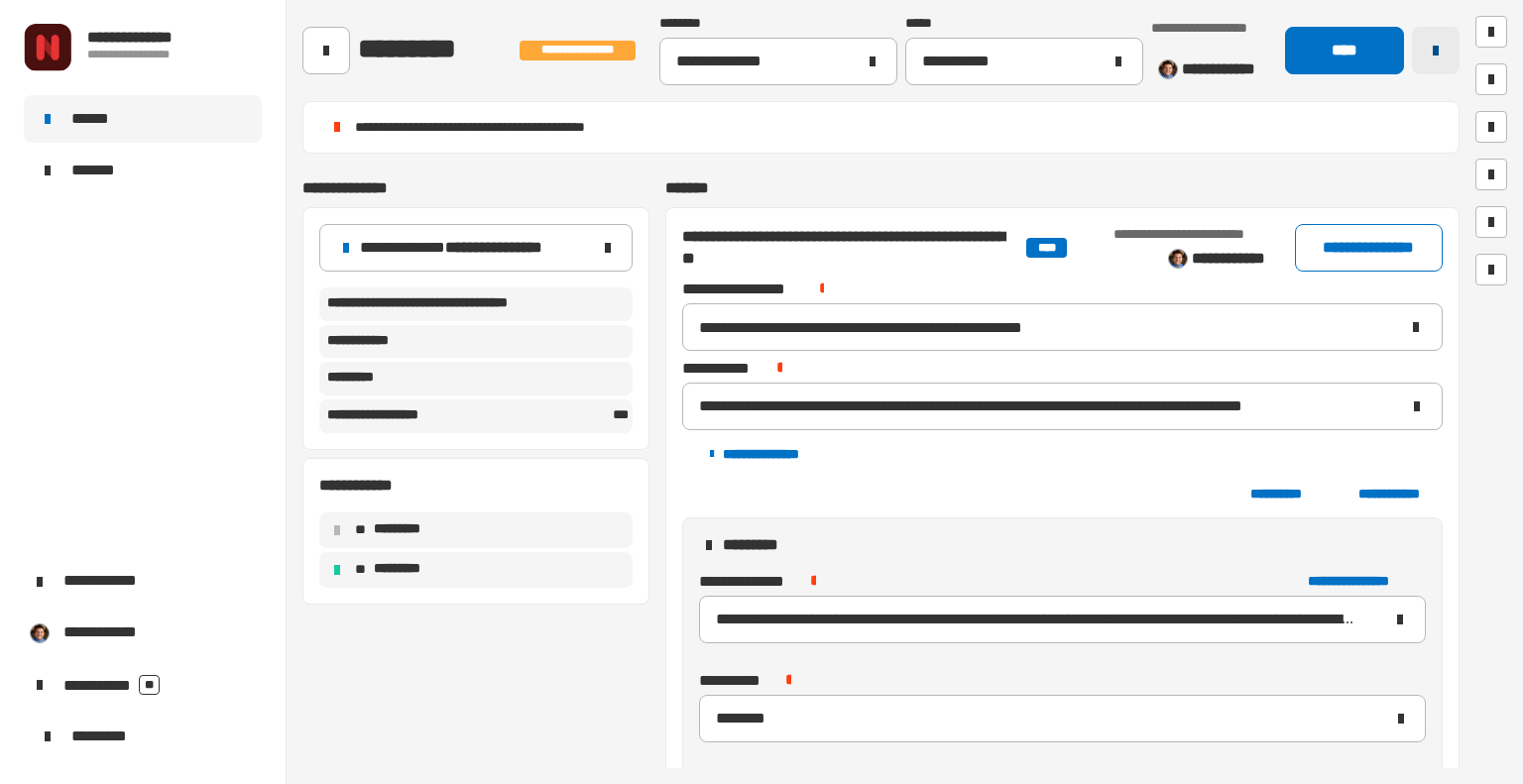 click 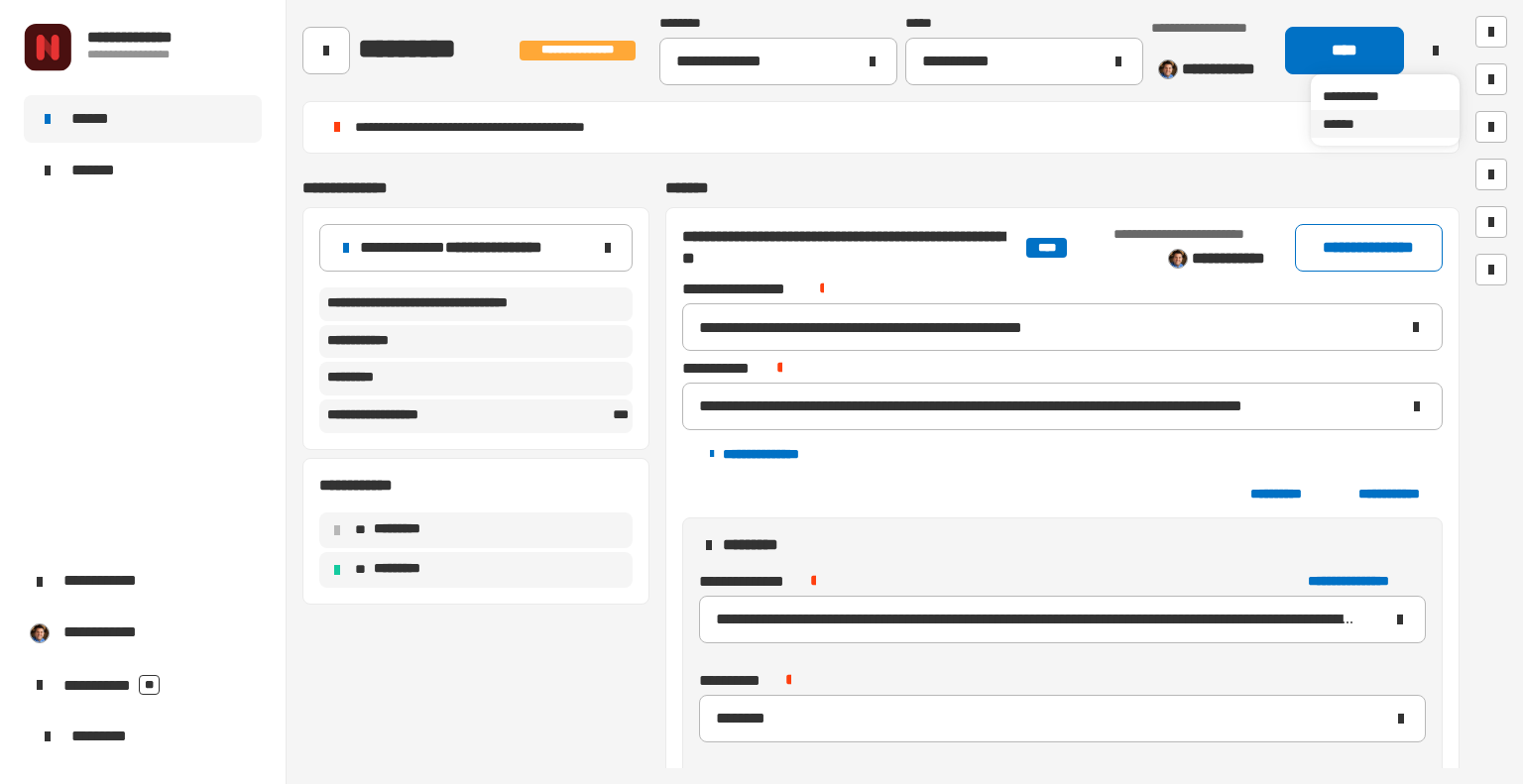 click on "******" at bounding box center (1385, 124) 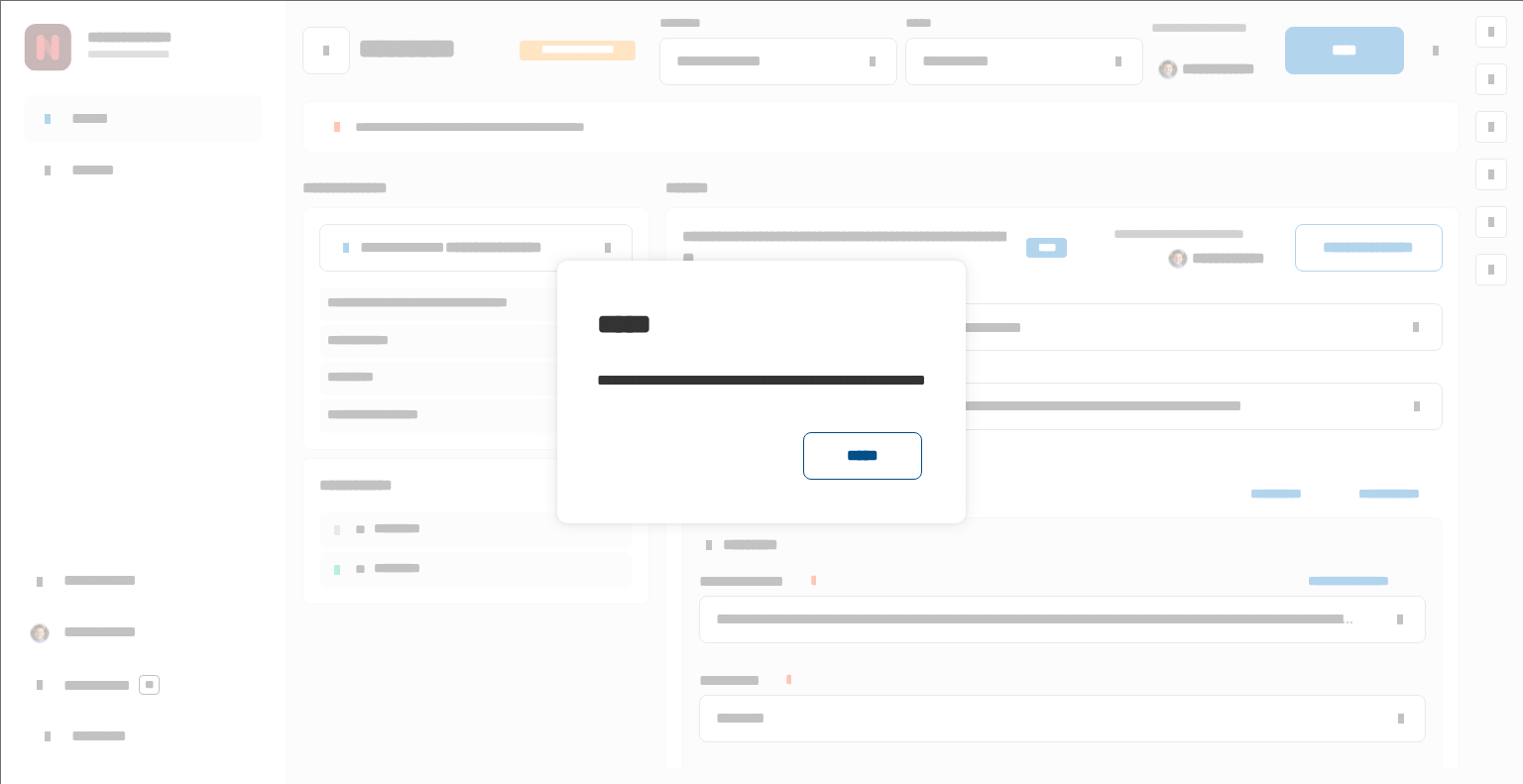 click on "*****" 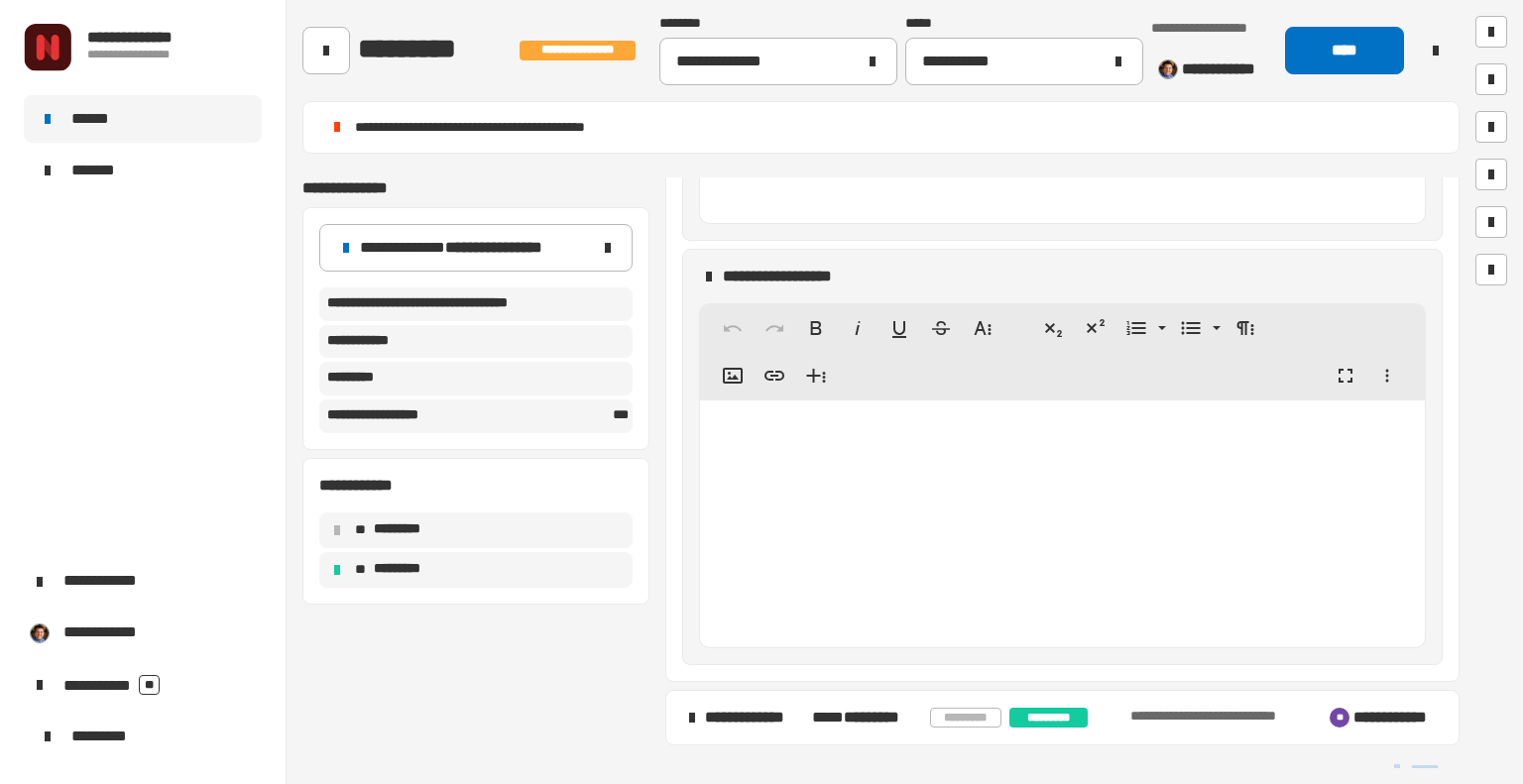 scroll, scrollTop: 3361, scrollLeft: 0, axis: vertical 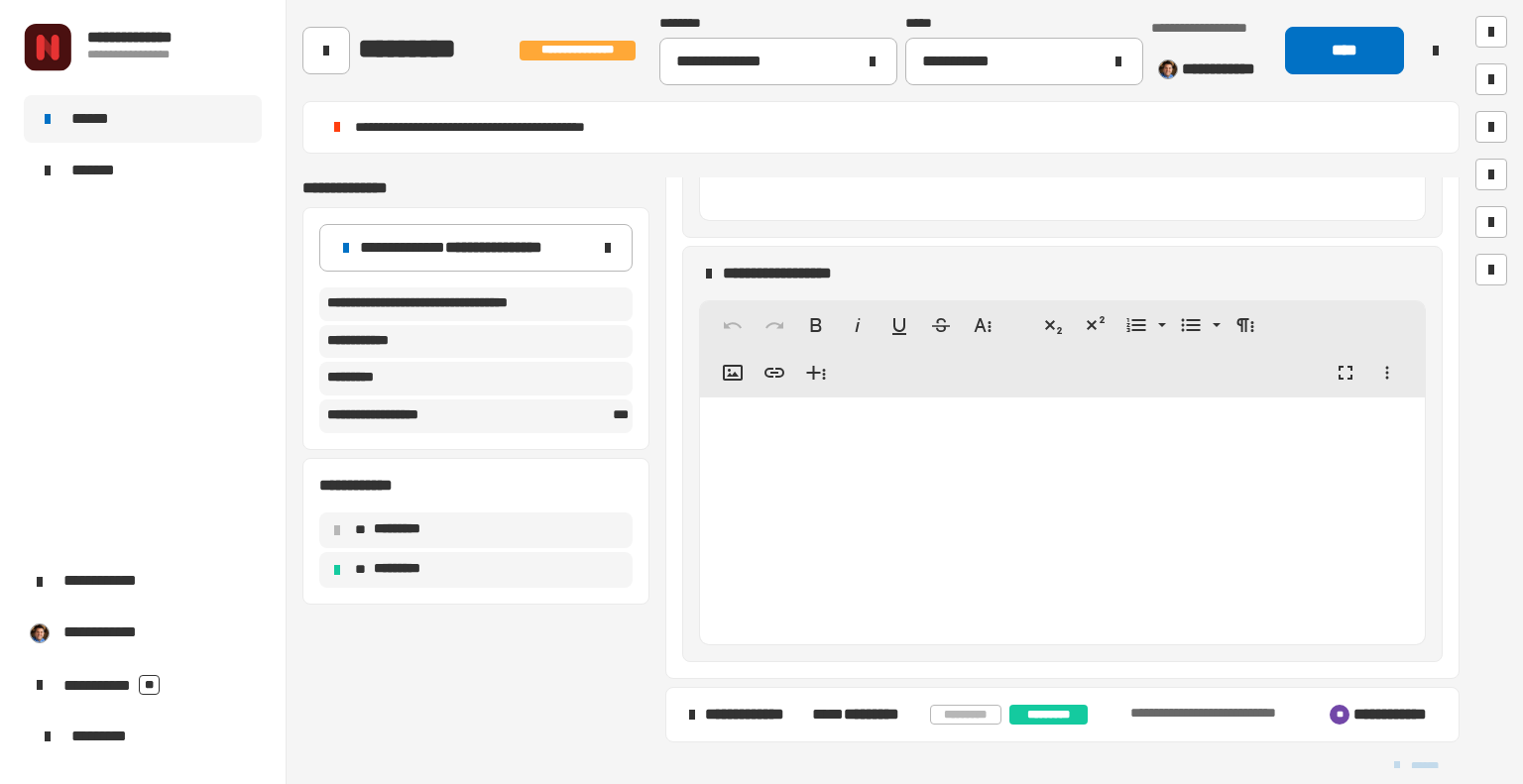 click 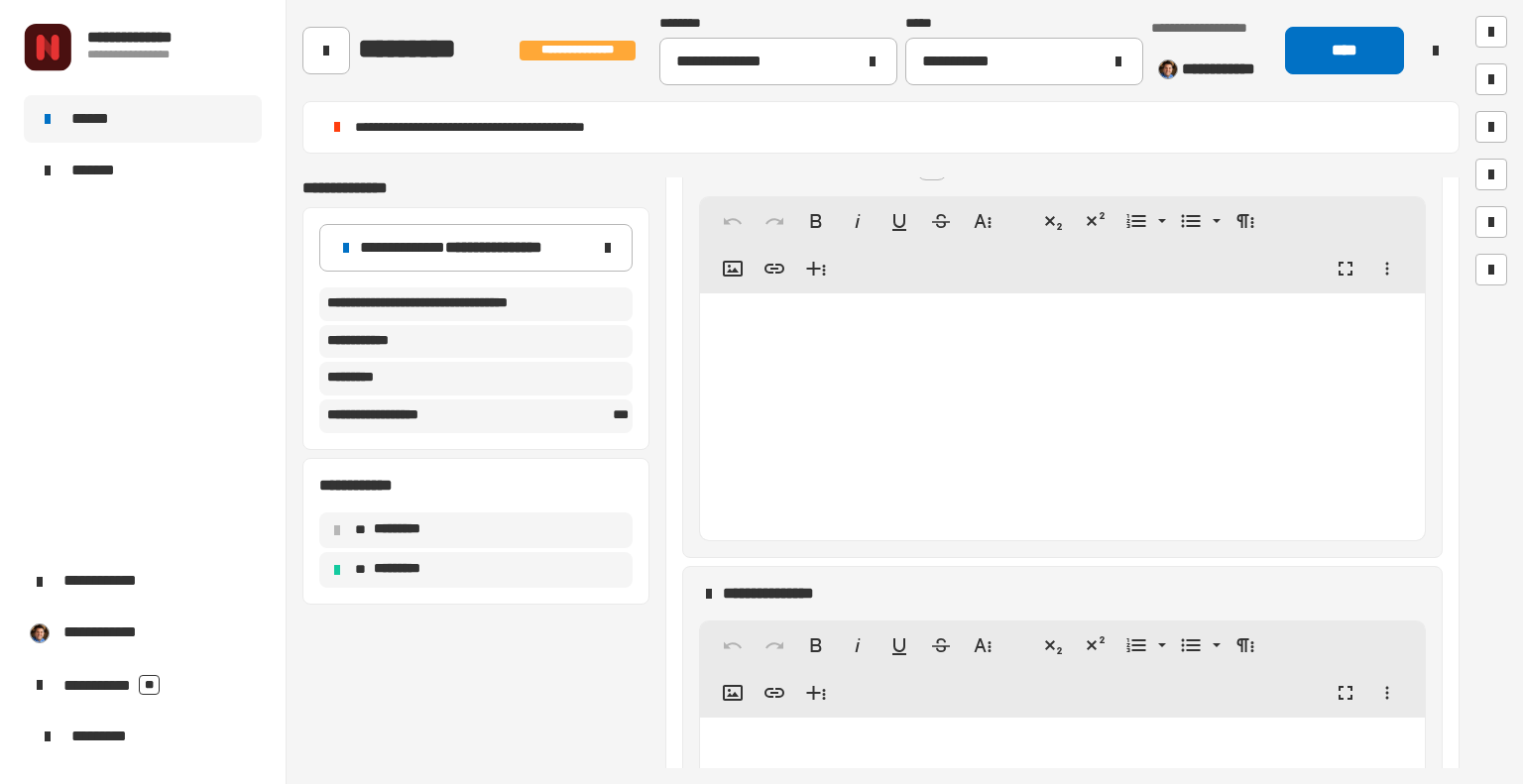 click 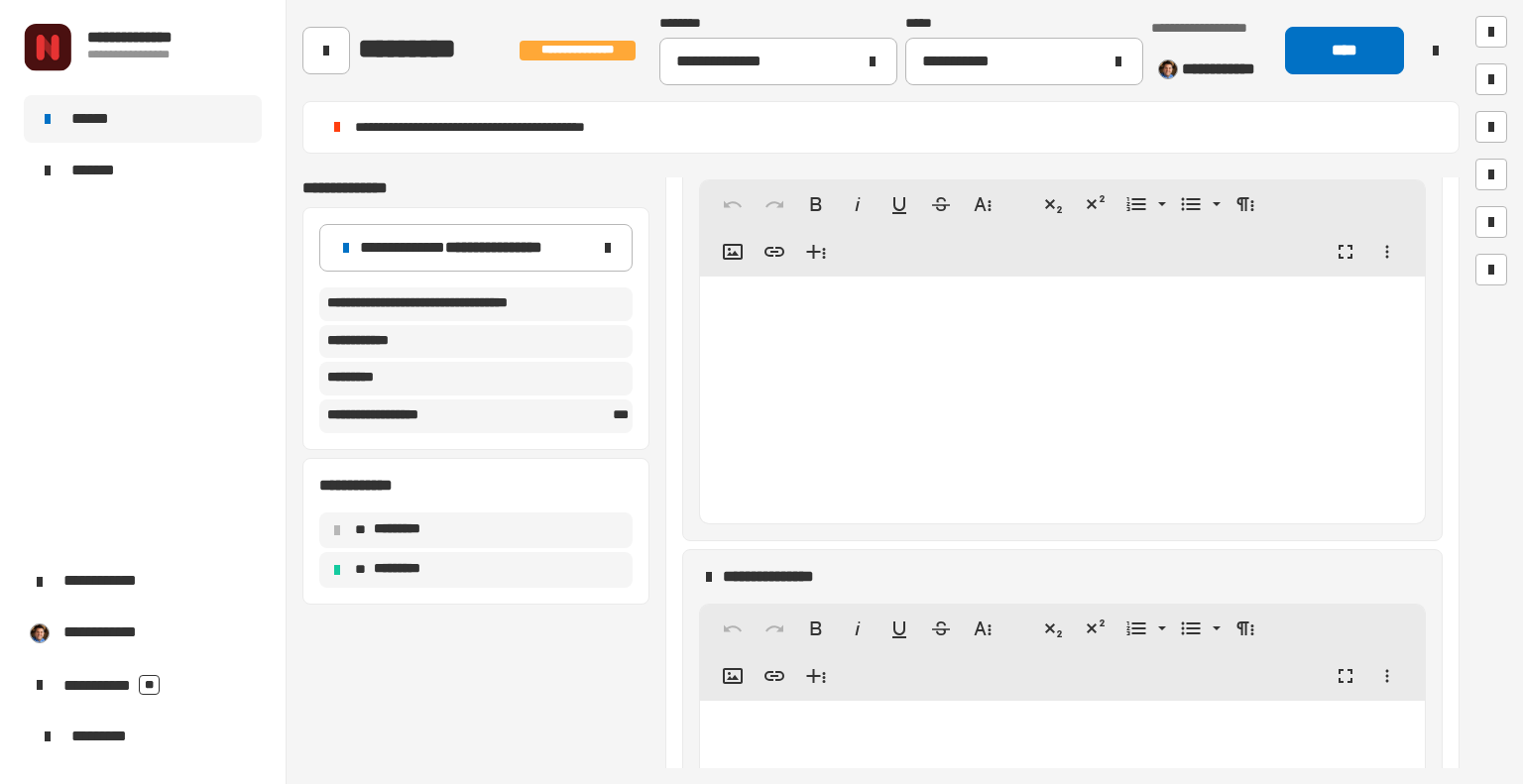 scroll, scrollTop: 2629, scrollLeft: 0, axis: vertical 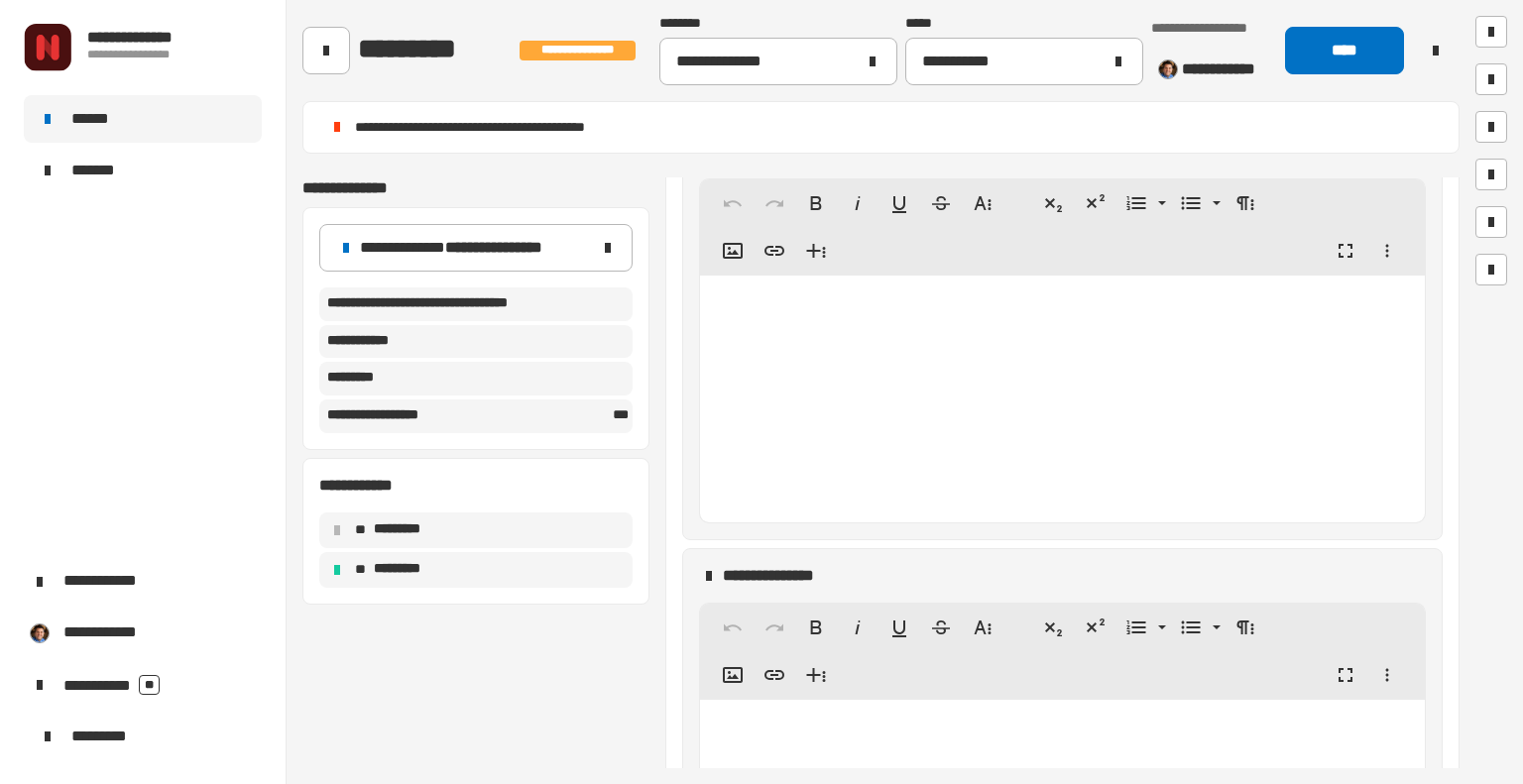 type 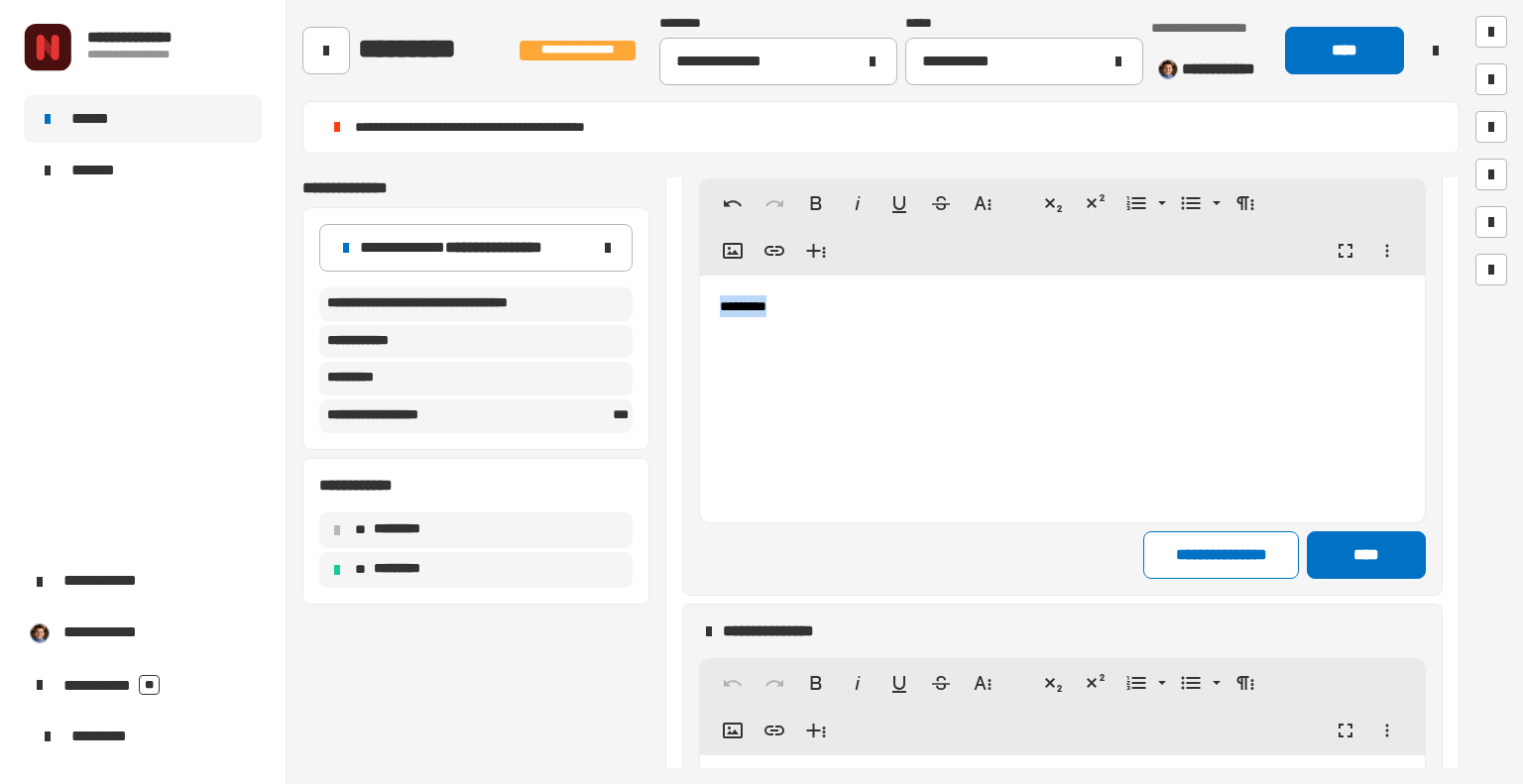 drag, startPoint x: 845, startPoint y: 303, endPoint x: 704, endPoint y: 299, distance: 141.05673 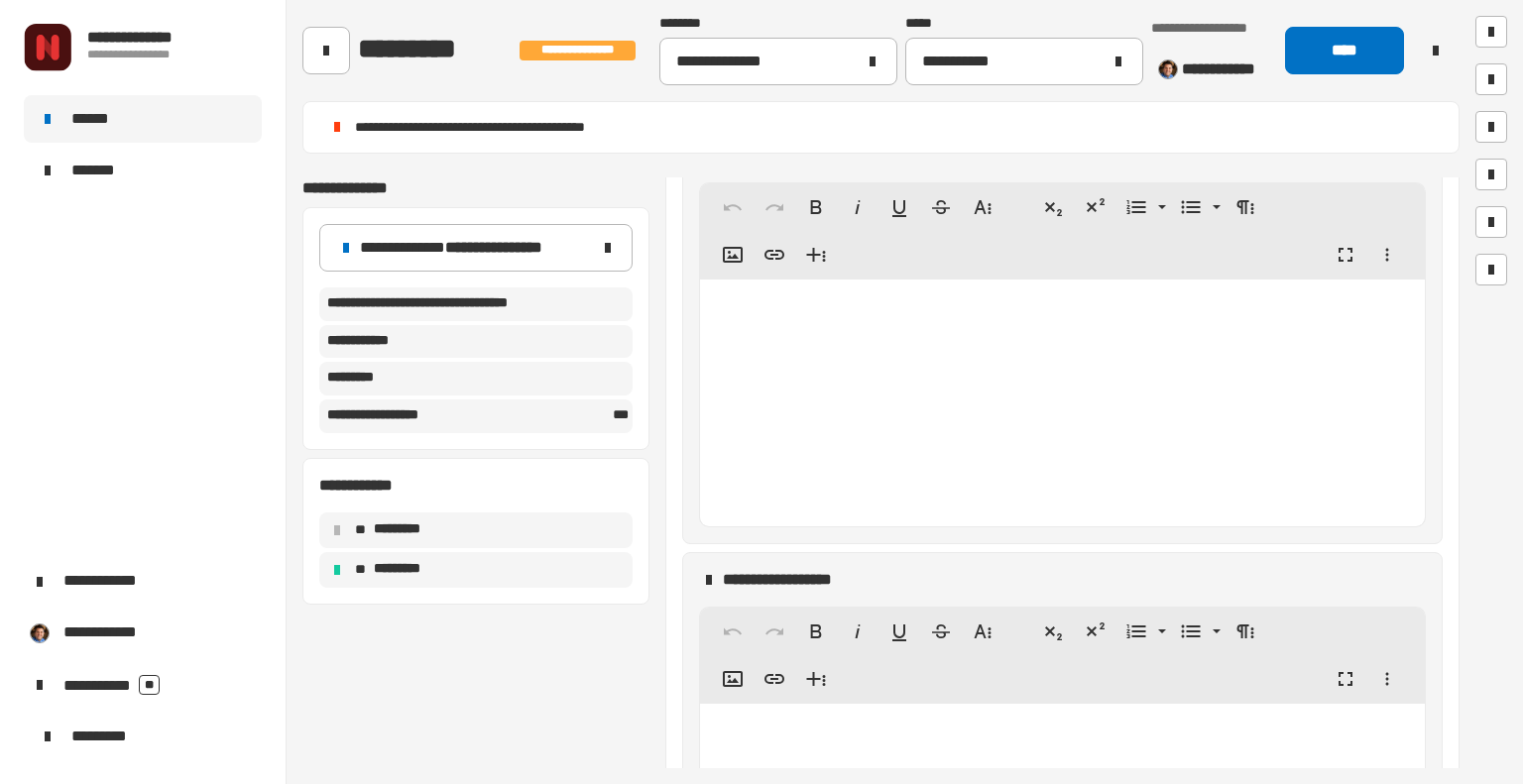 click 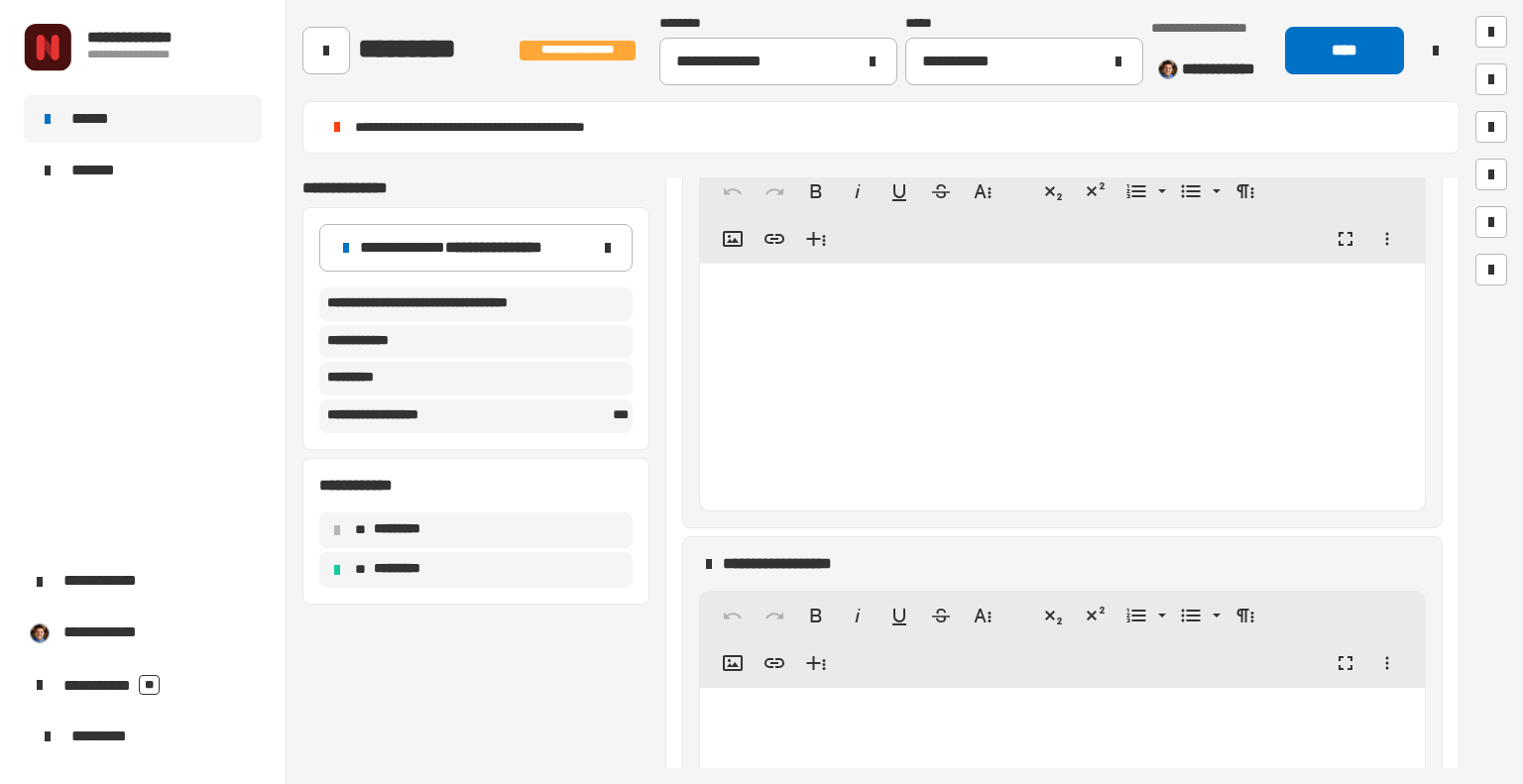 scroll, scrollTop: 3122, scrollLeft: 0, axis: vertical 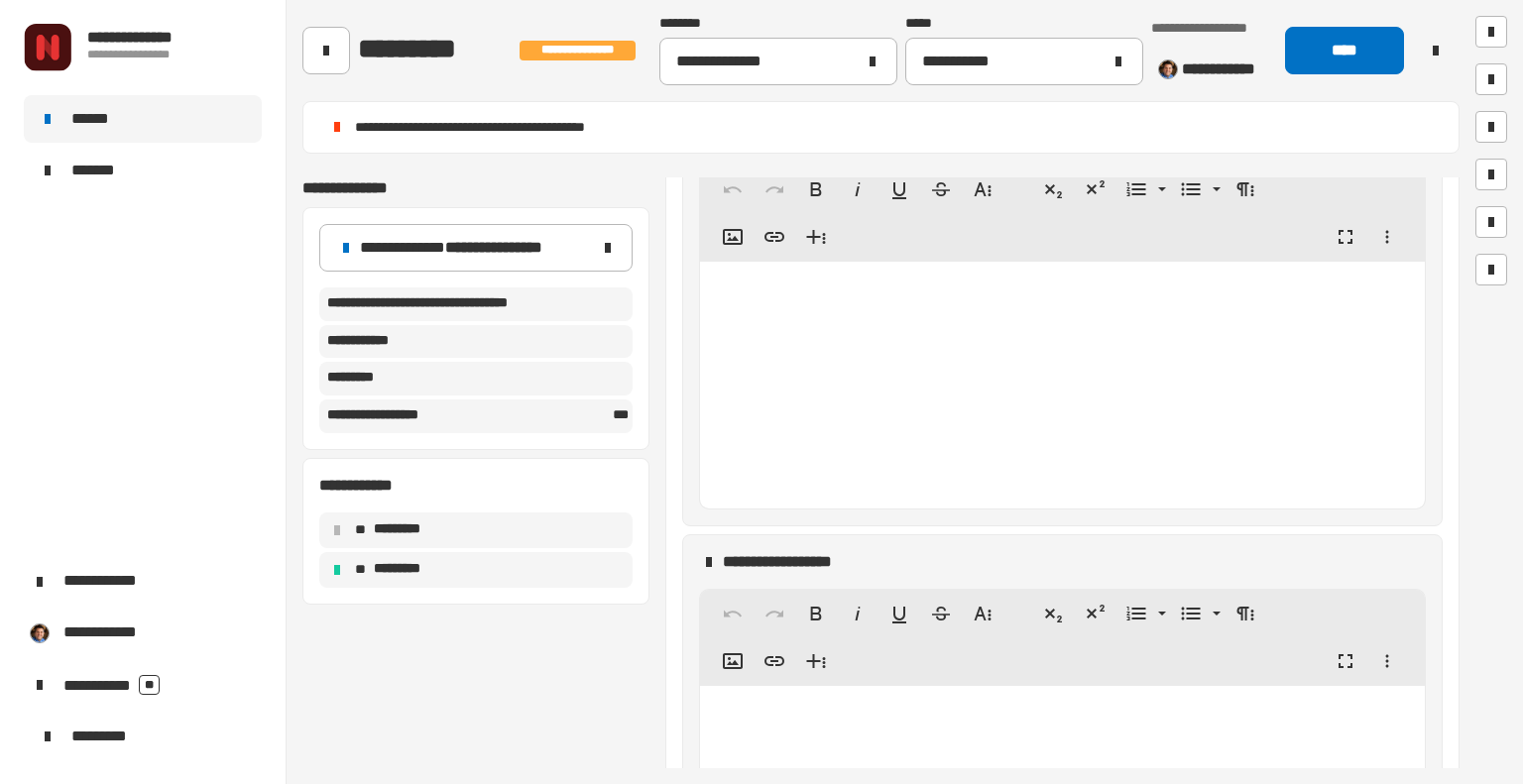 type 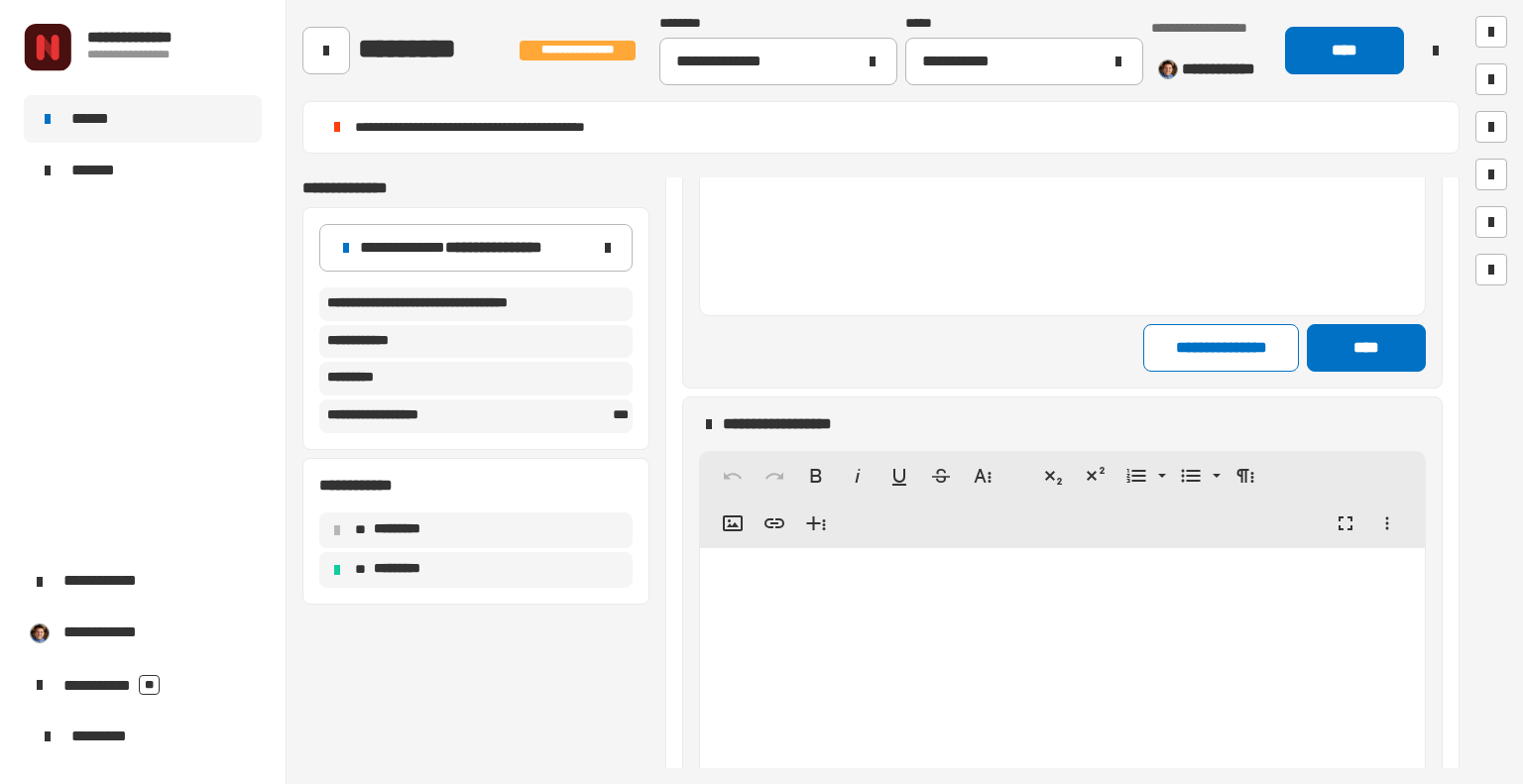 click 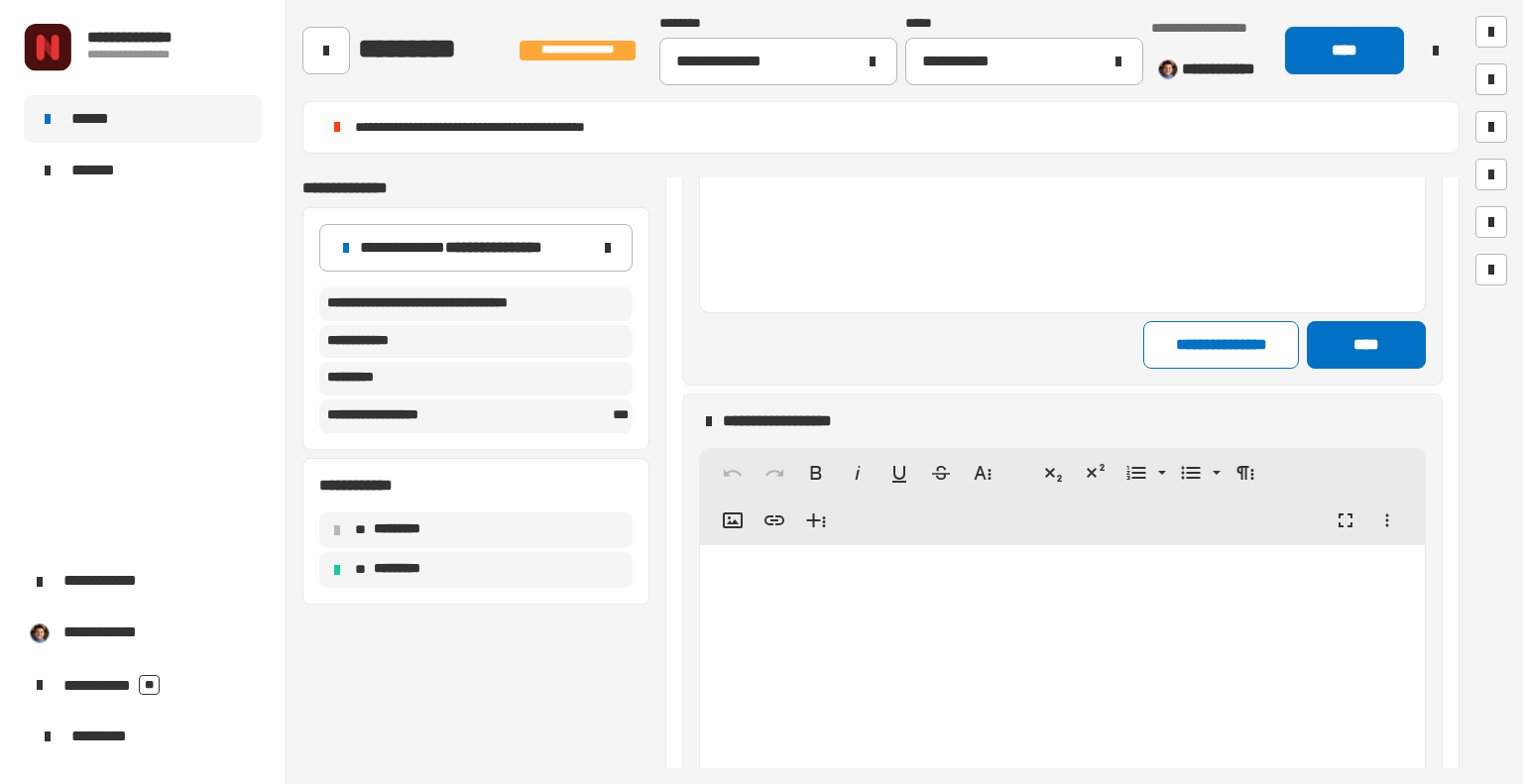 scroll, scrollTop: 3319, scrollLeft: 0, axis: vertical 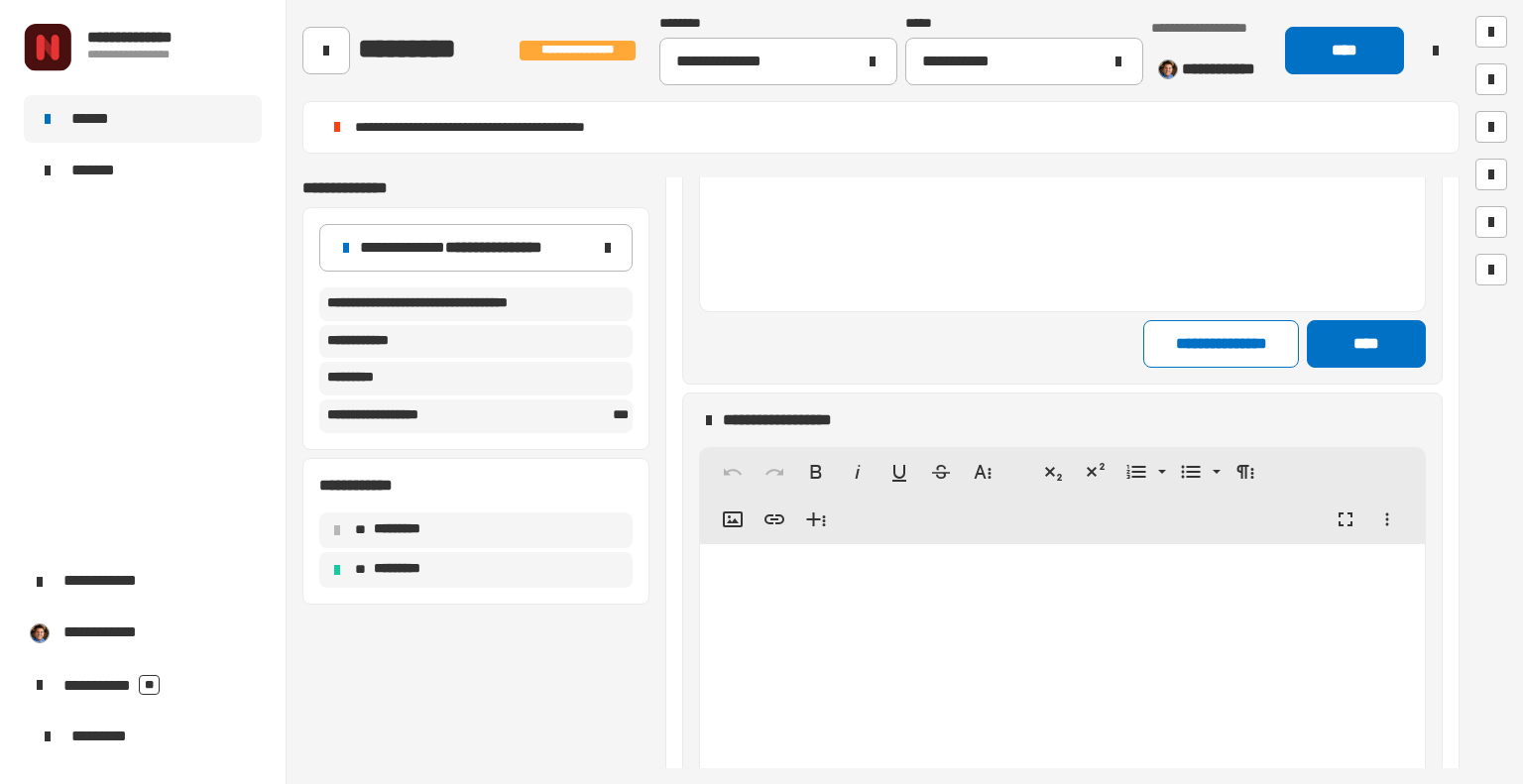 type 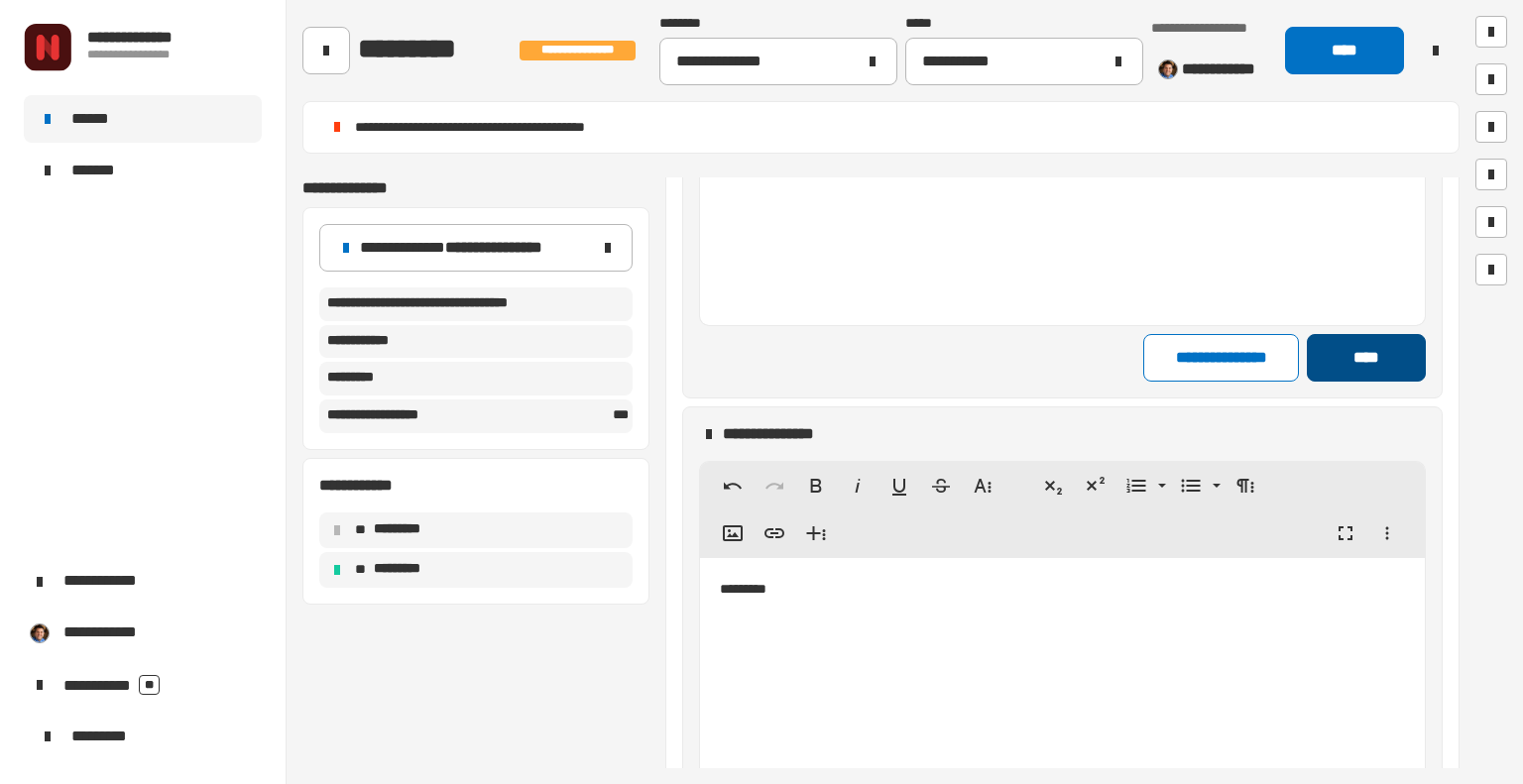 click on "****" 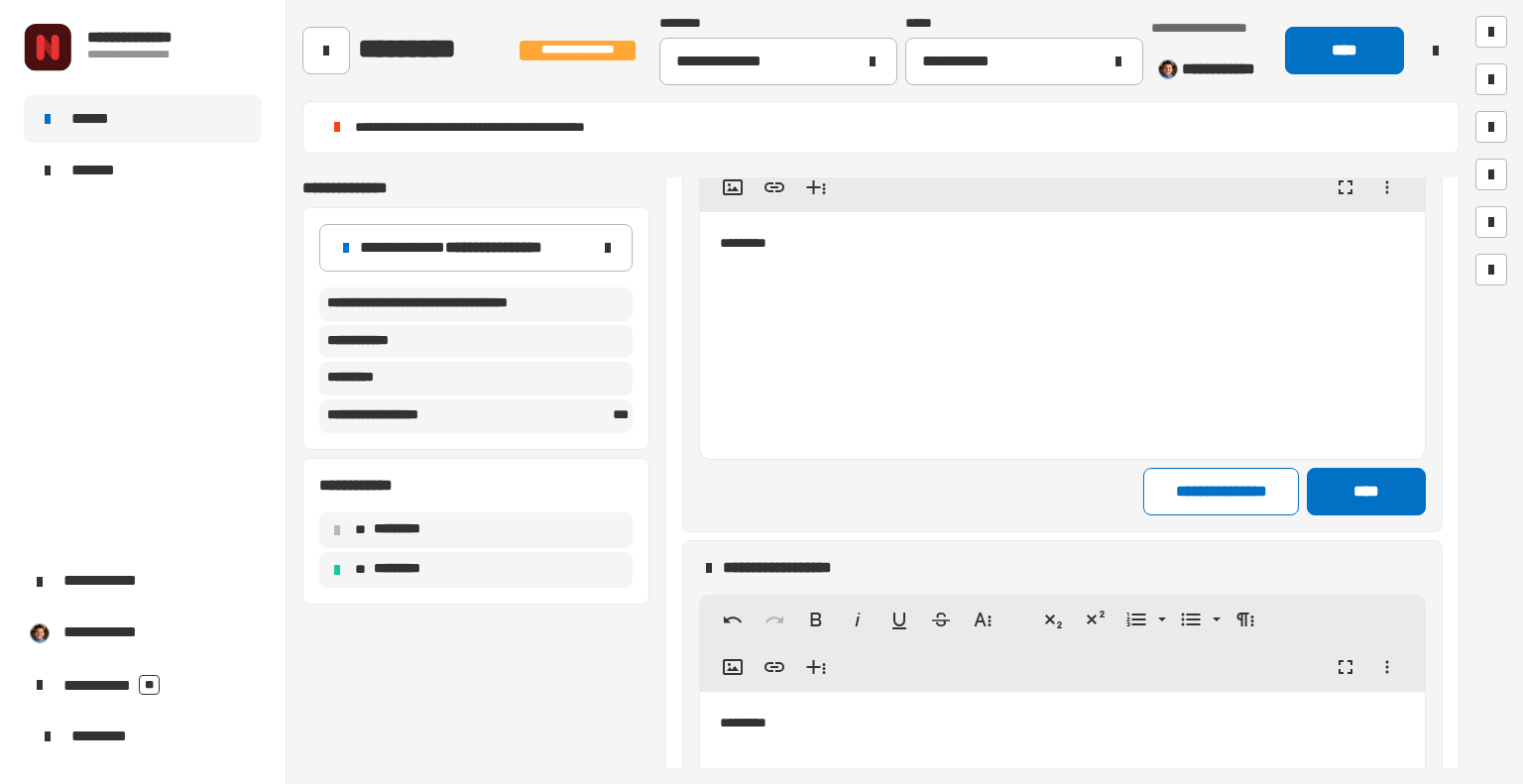 click on "****" 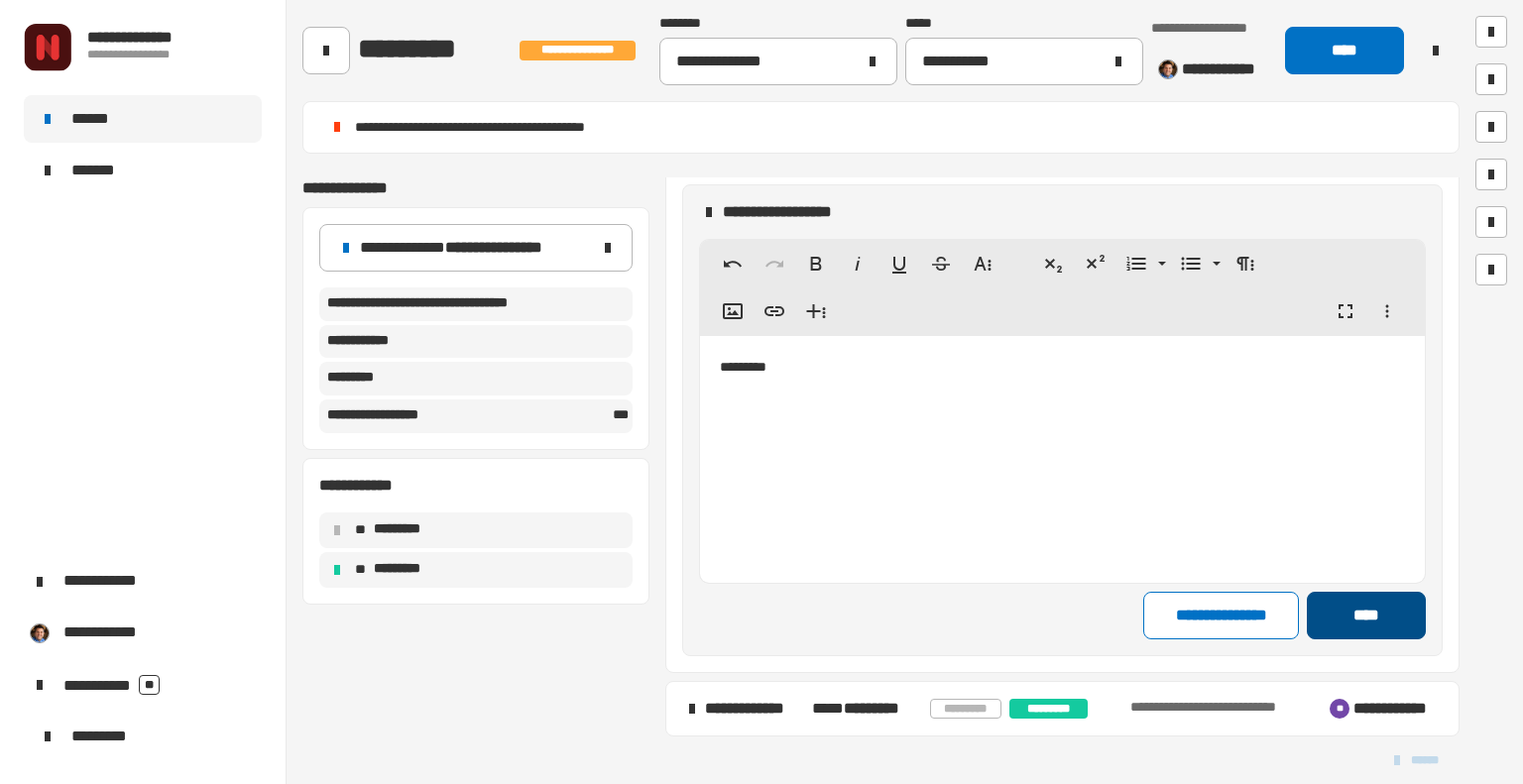 click on "****" 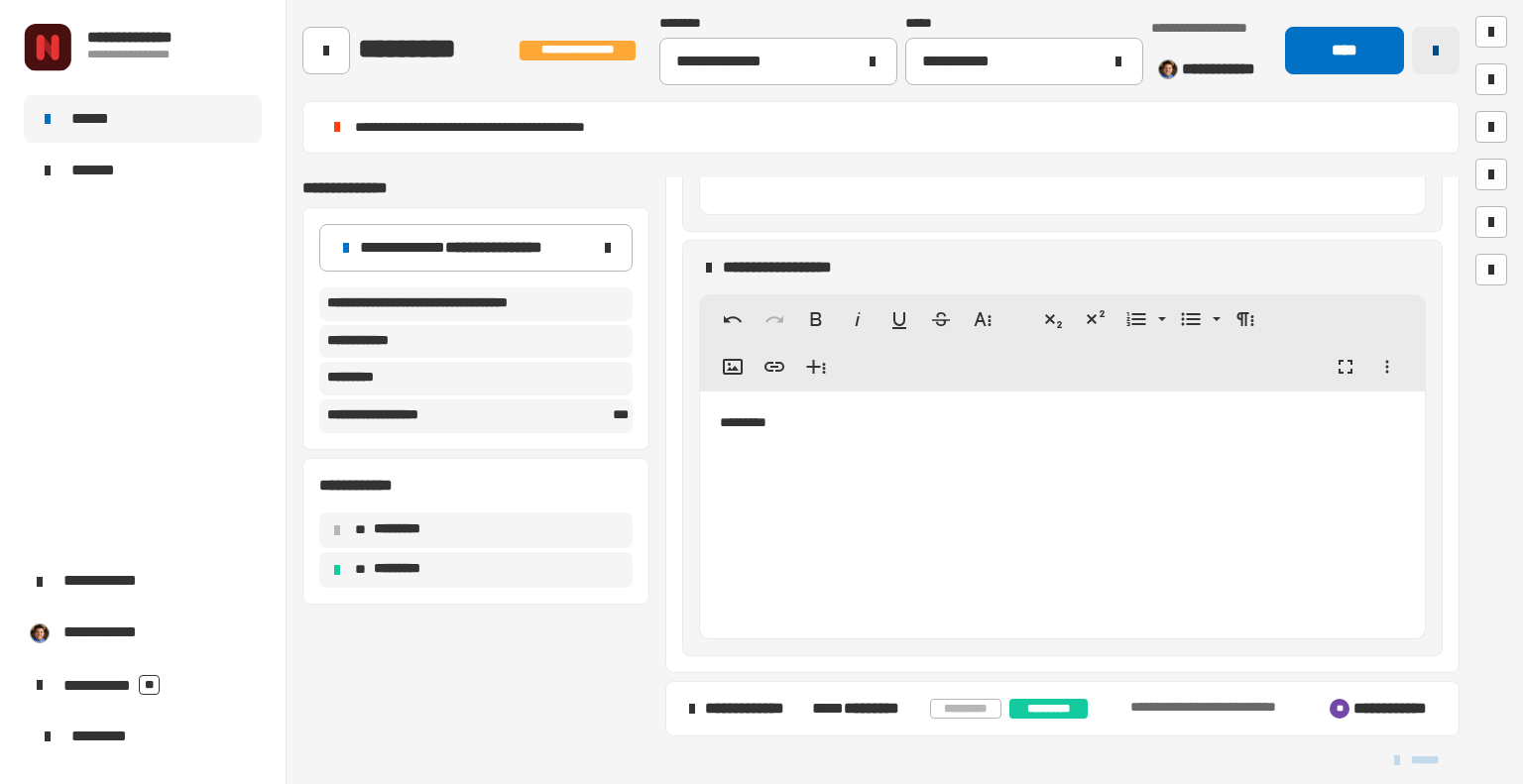 click 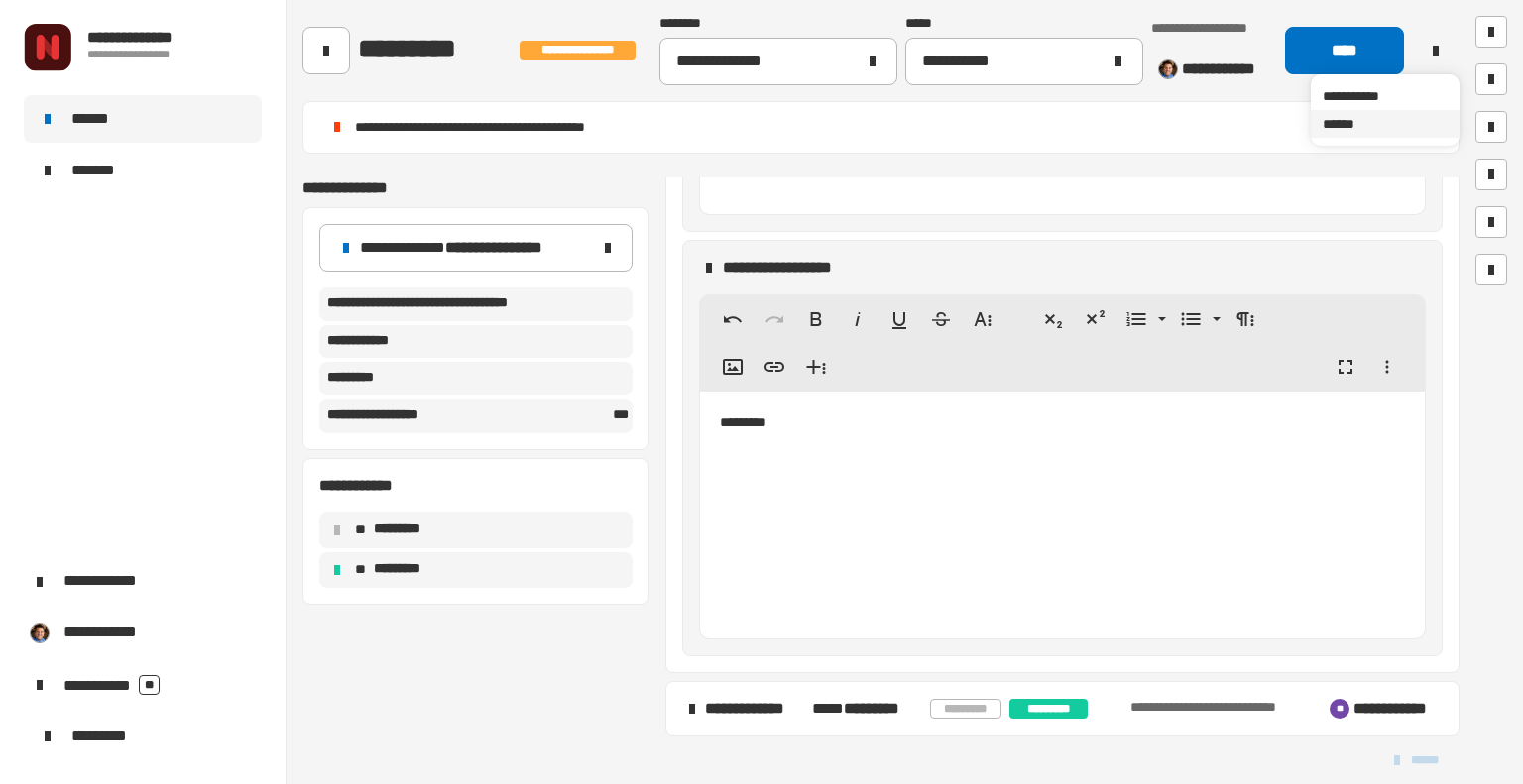 click on "******" at bounding box center [1385, 124] 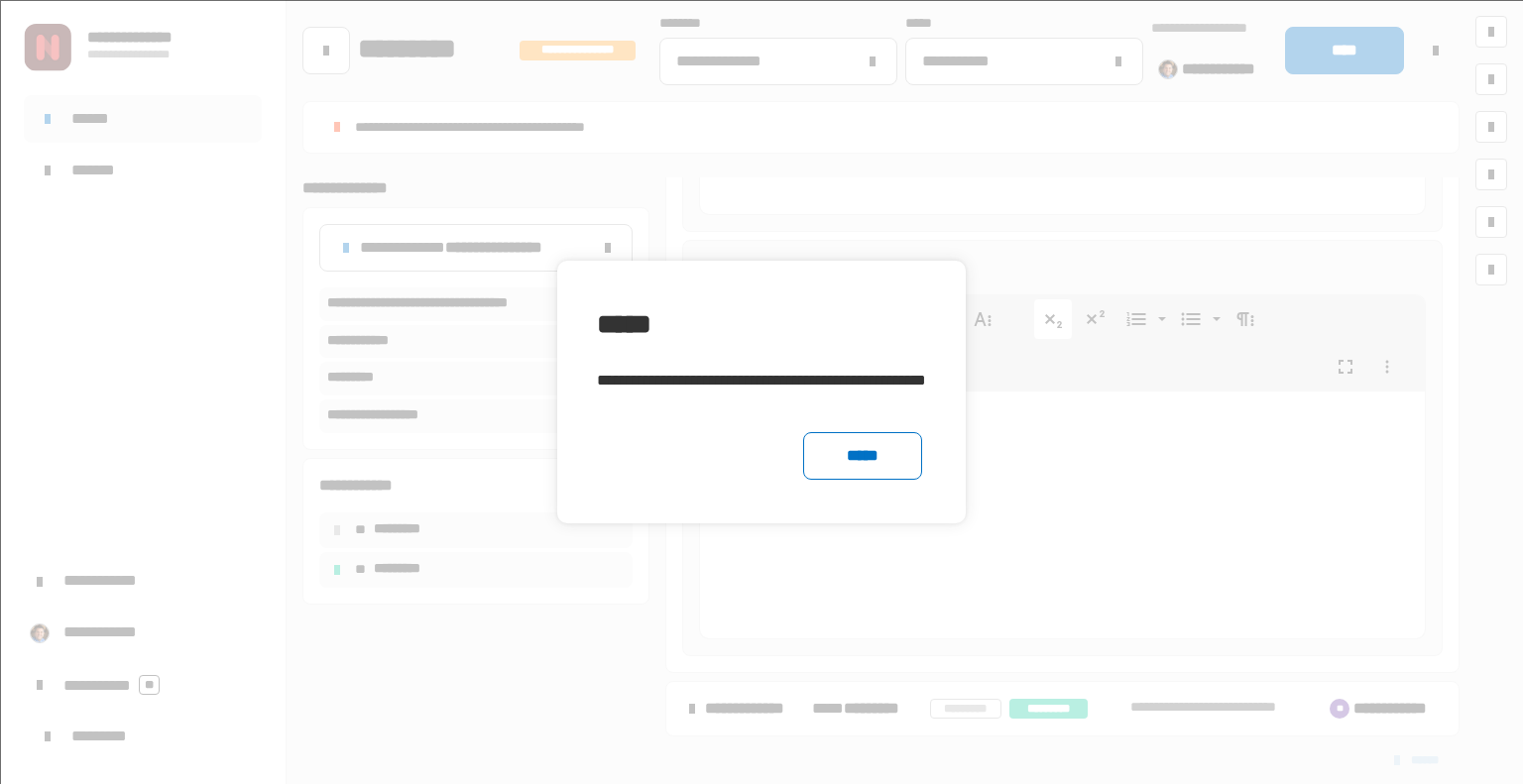 drag, startPoint x: 880, startPoint y: 451, endPoint x: 1059, endPoint y: 321, distance: 221.226 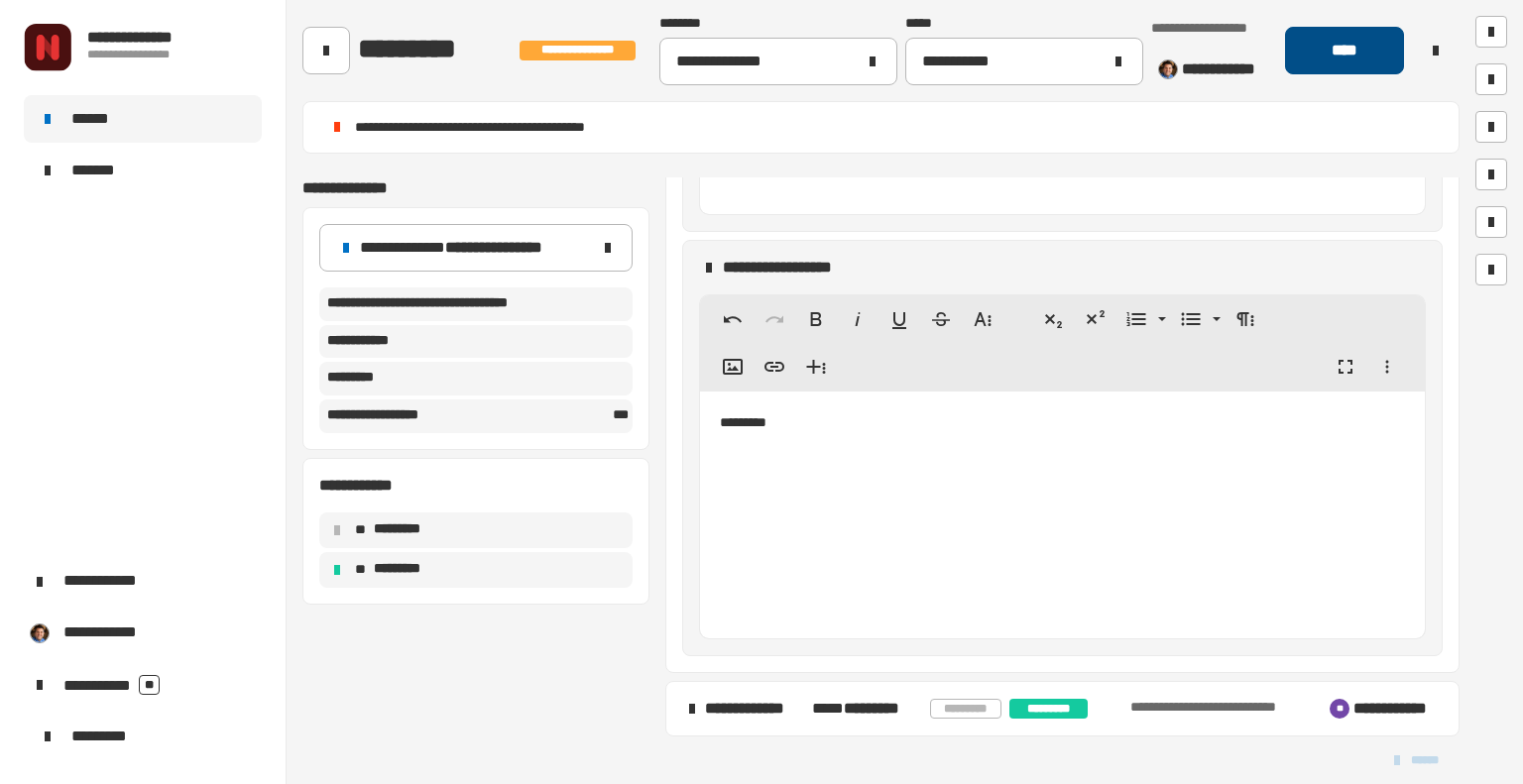 click on "****" 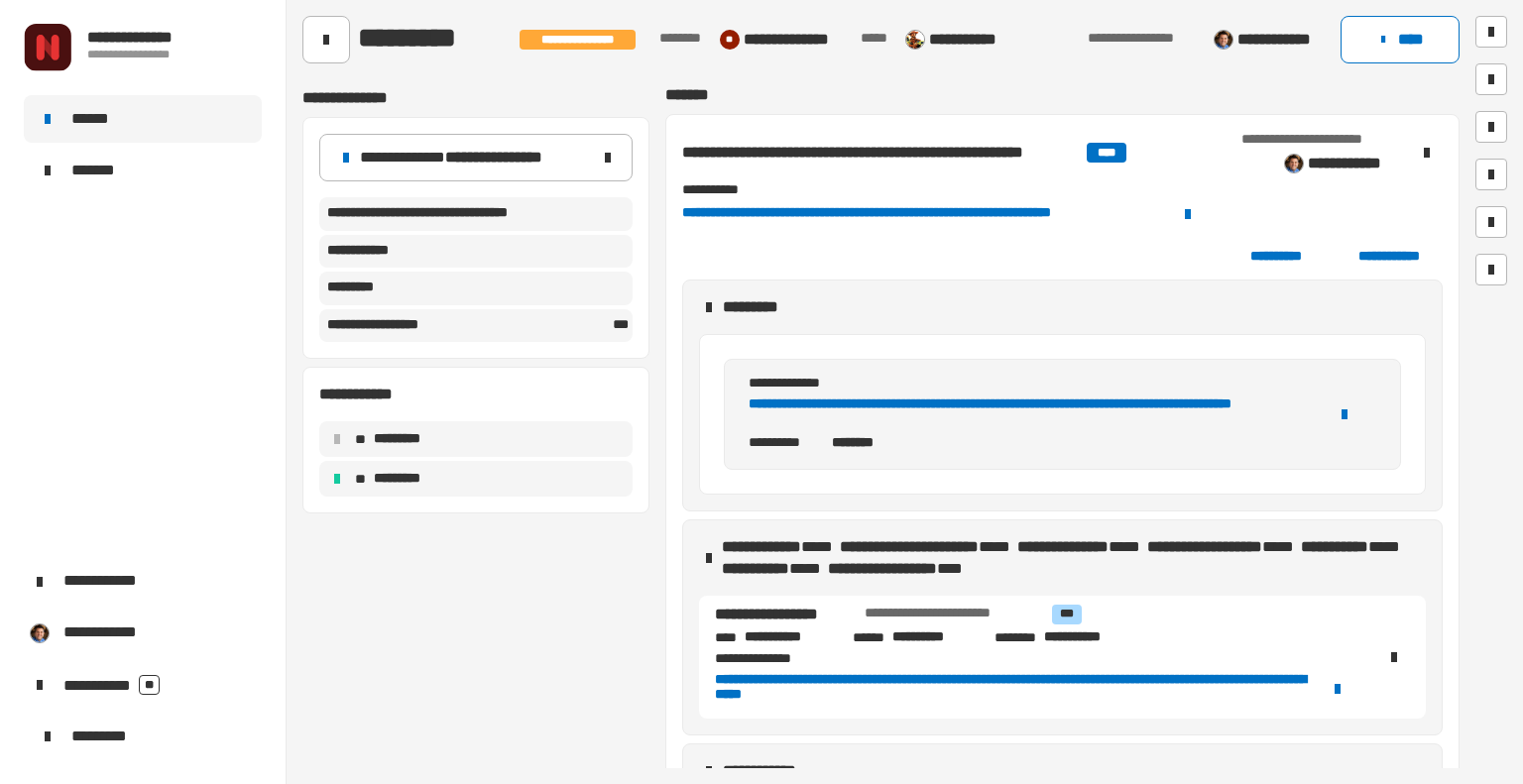 scroll, scrollTop: 0, scrollLeft: 0, axis: both 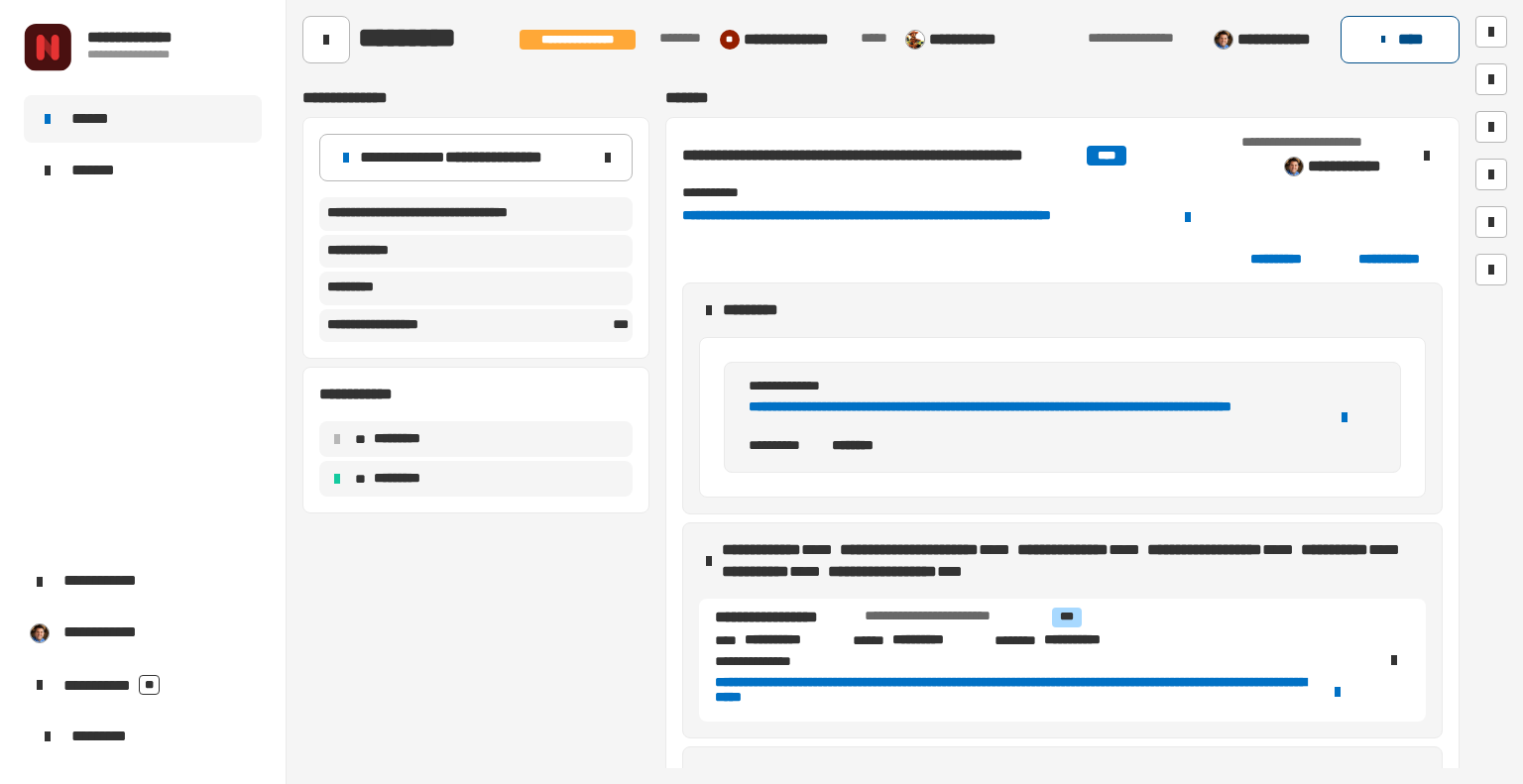 click on "****" 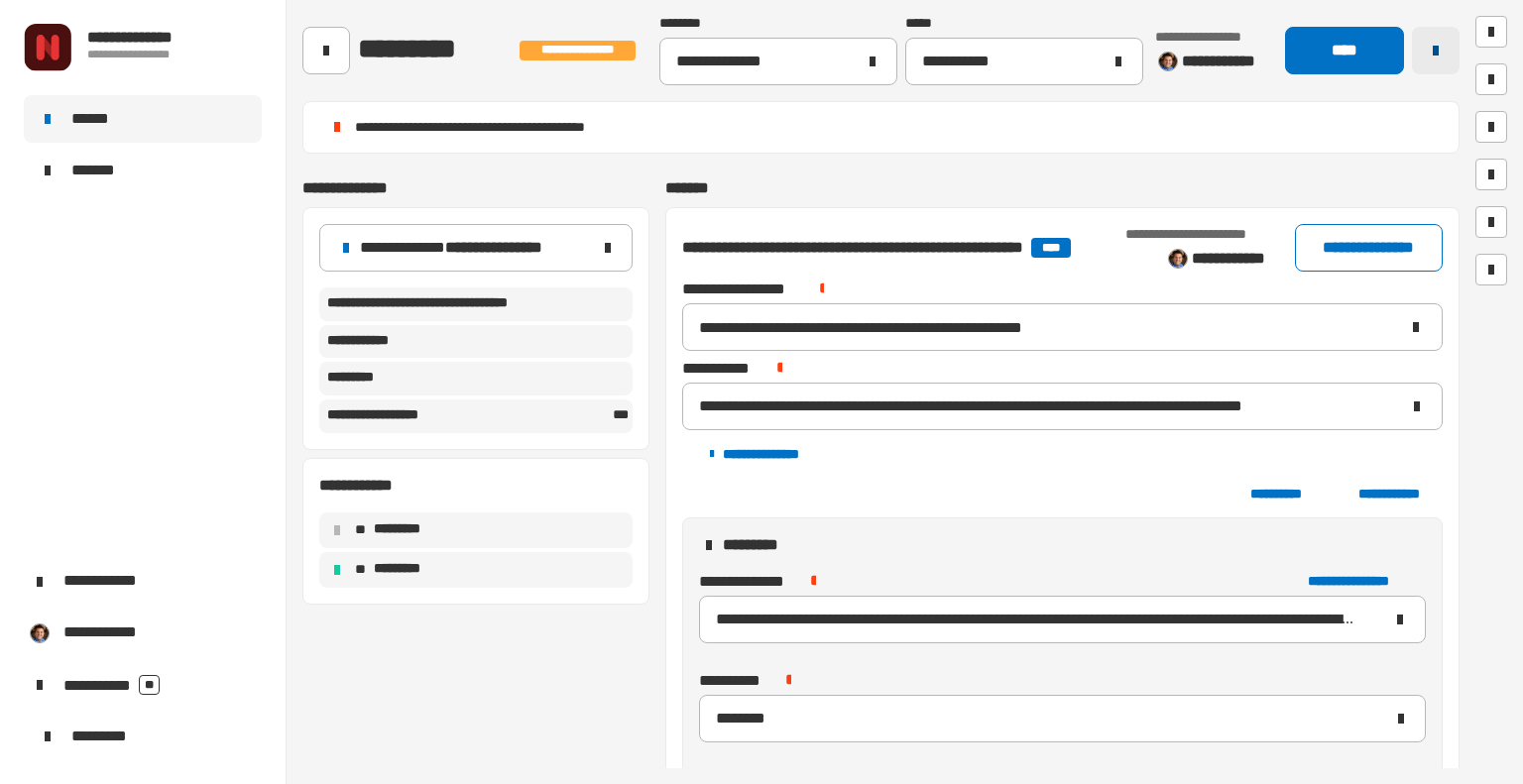 click 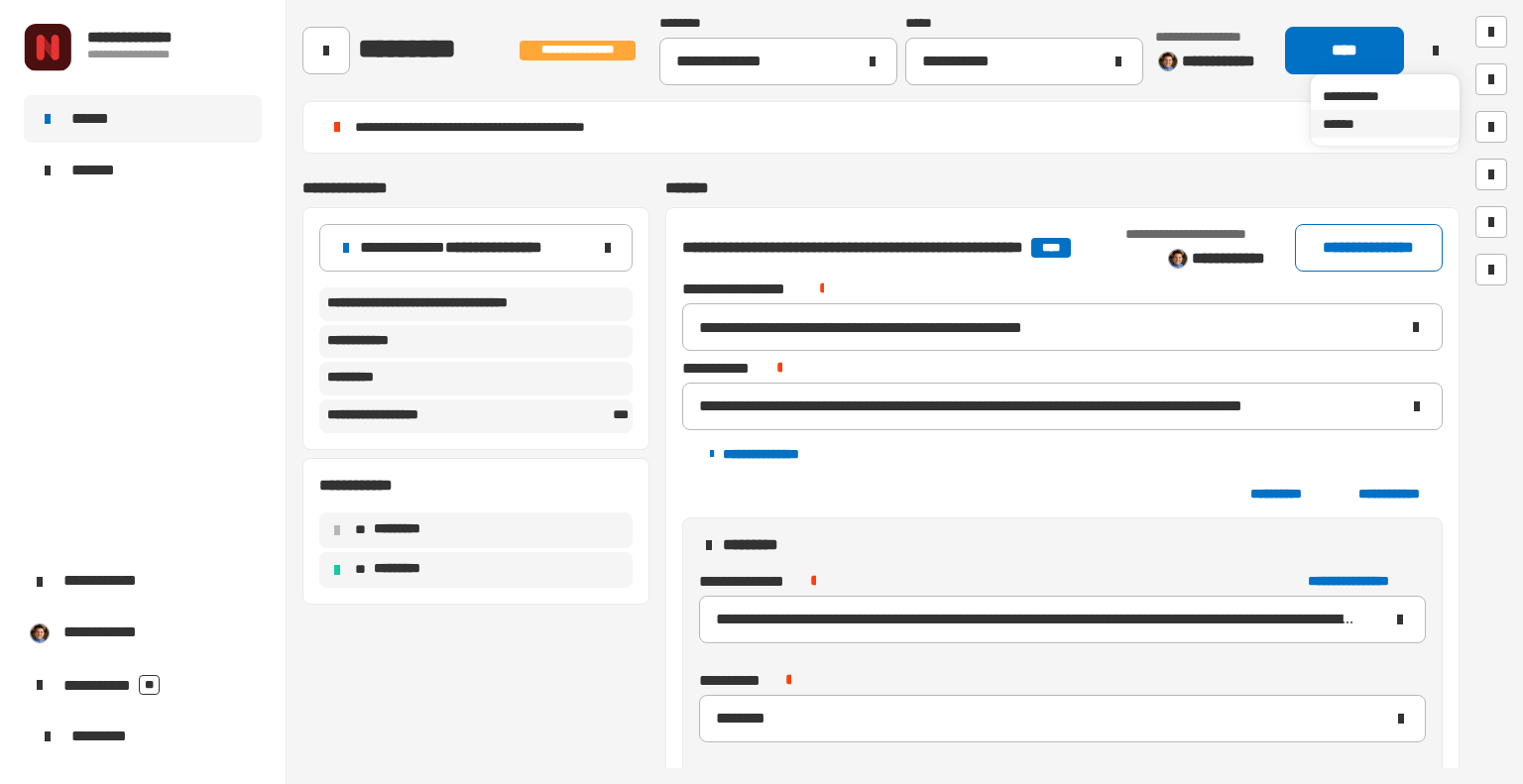 click on "******" at bounding box center [1385, 124] 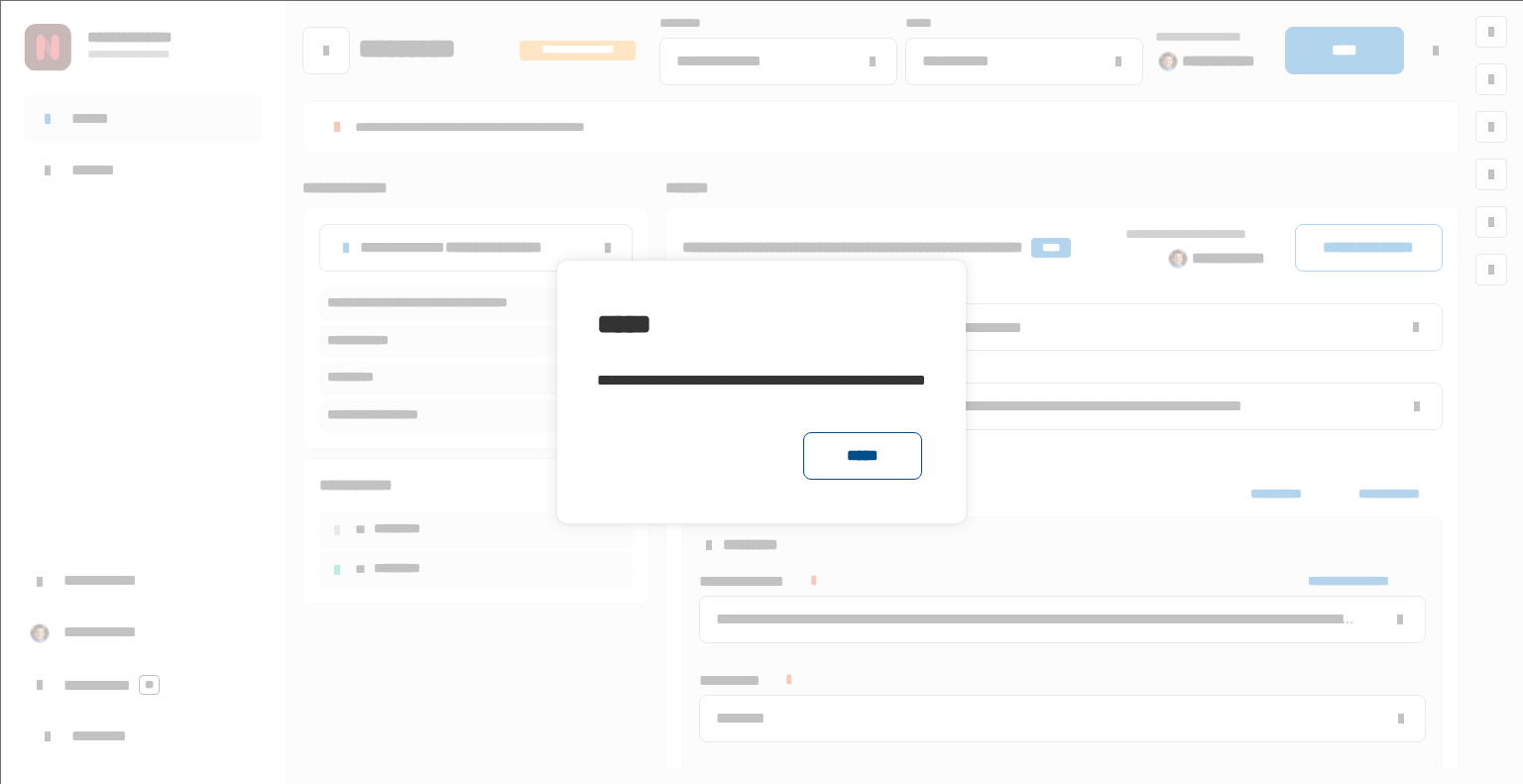 click on "*****" 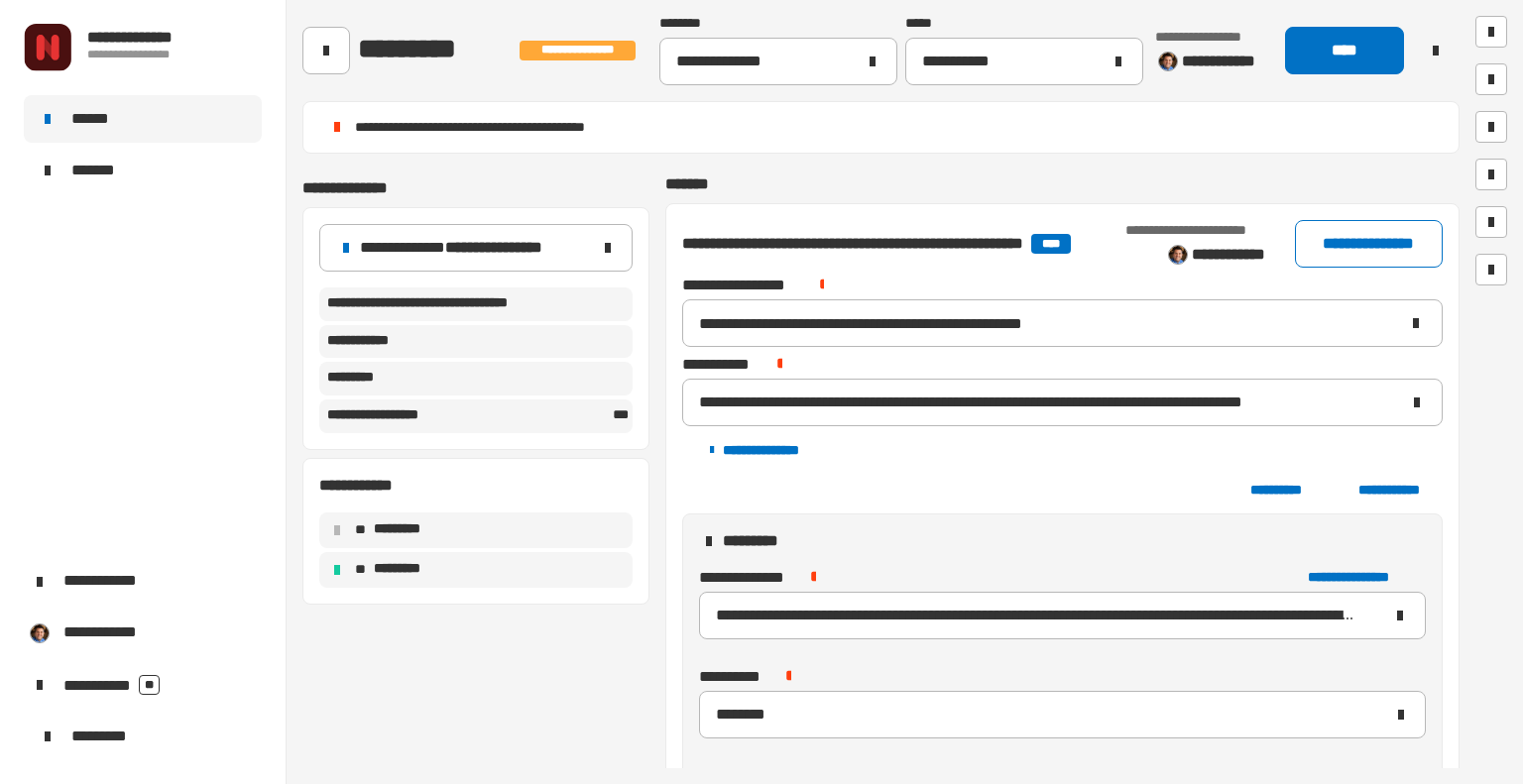 scroll, scrollTop: 0, scrollLeft: 0, axis: both 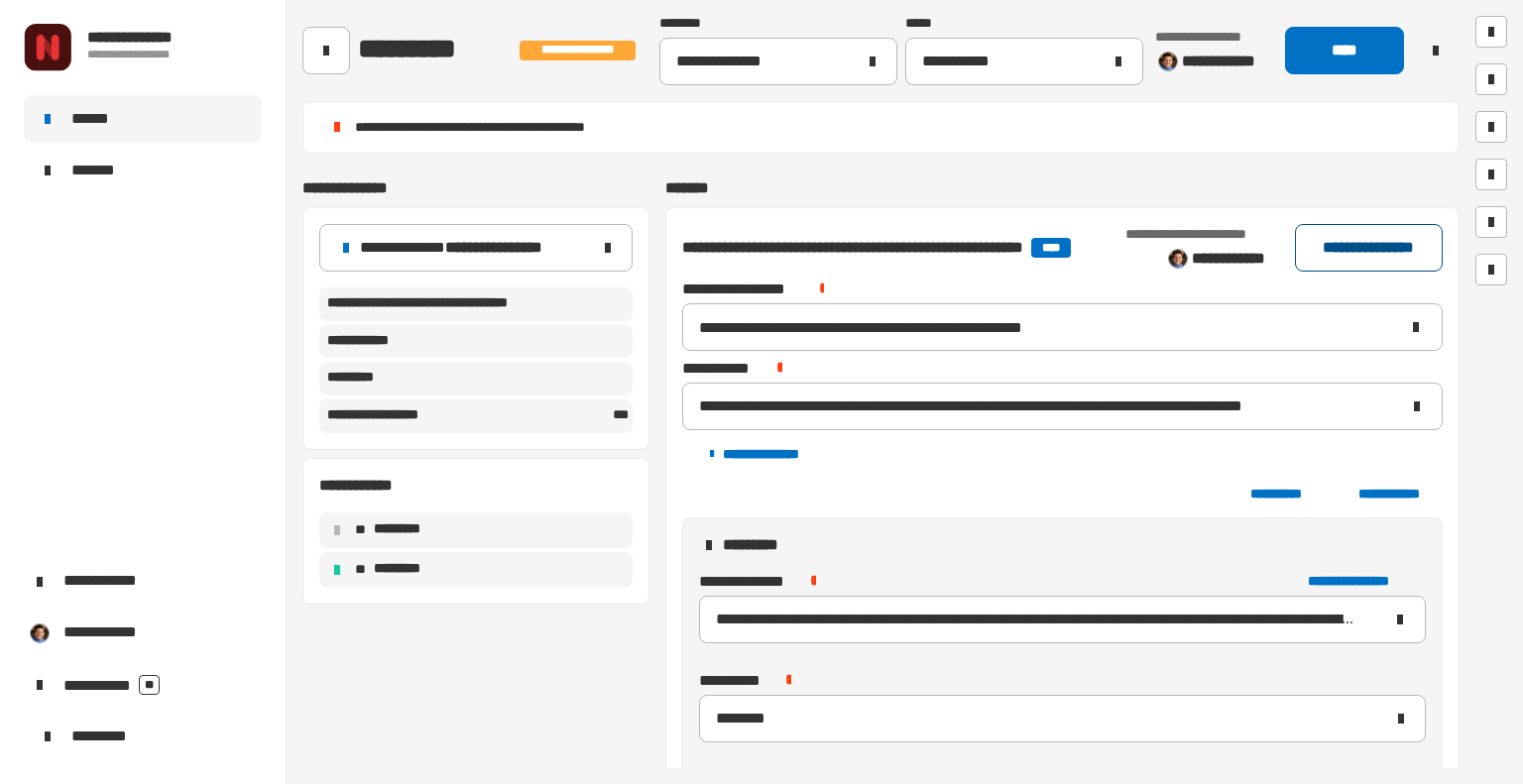 click on "**********" at bounding box center (1369, 248) 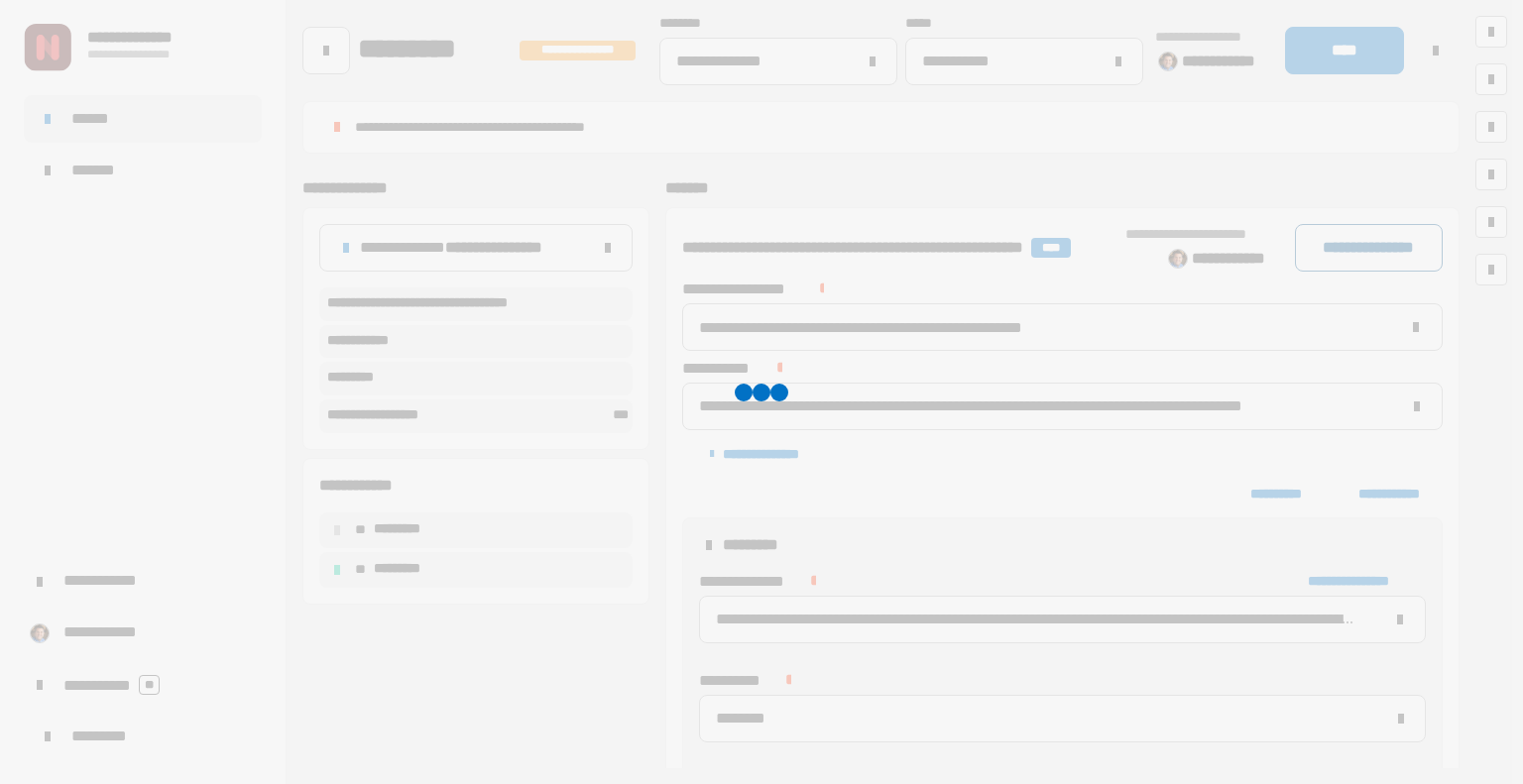 type on "**********" 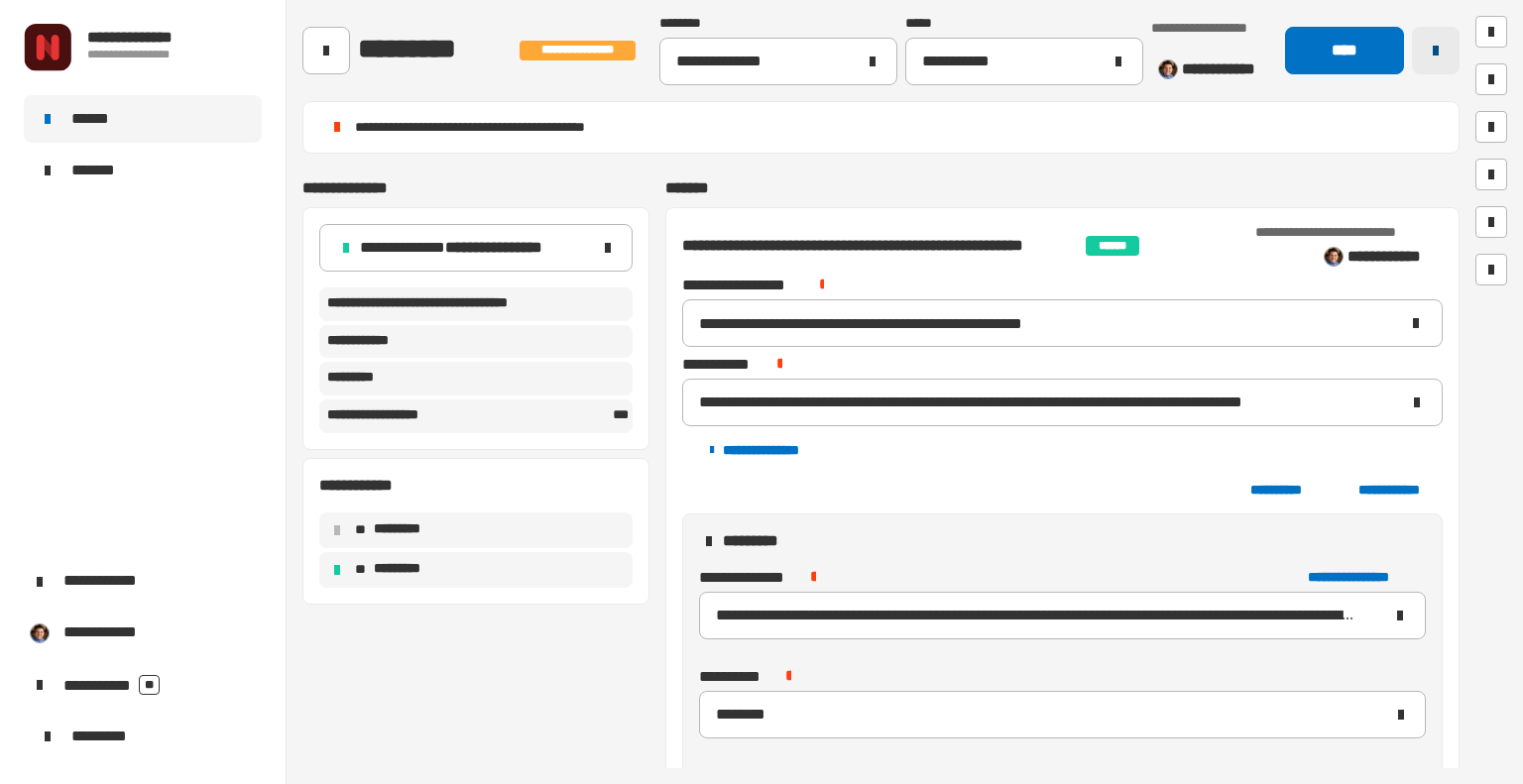 click 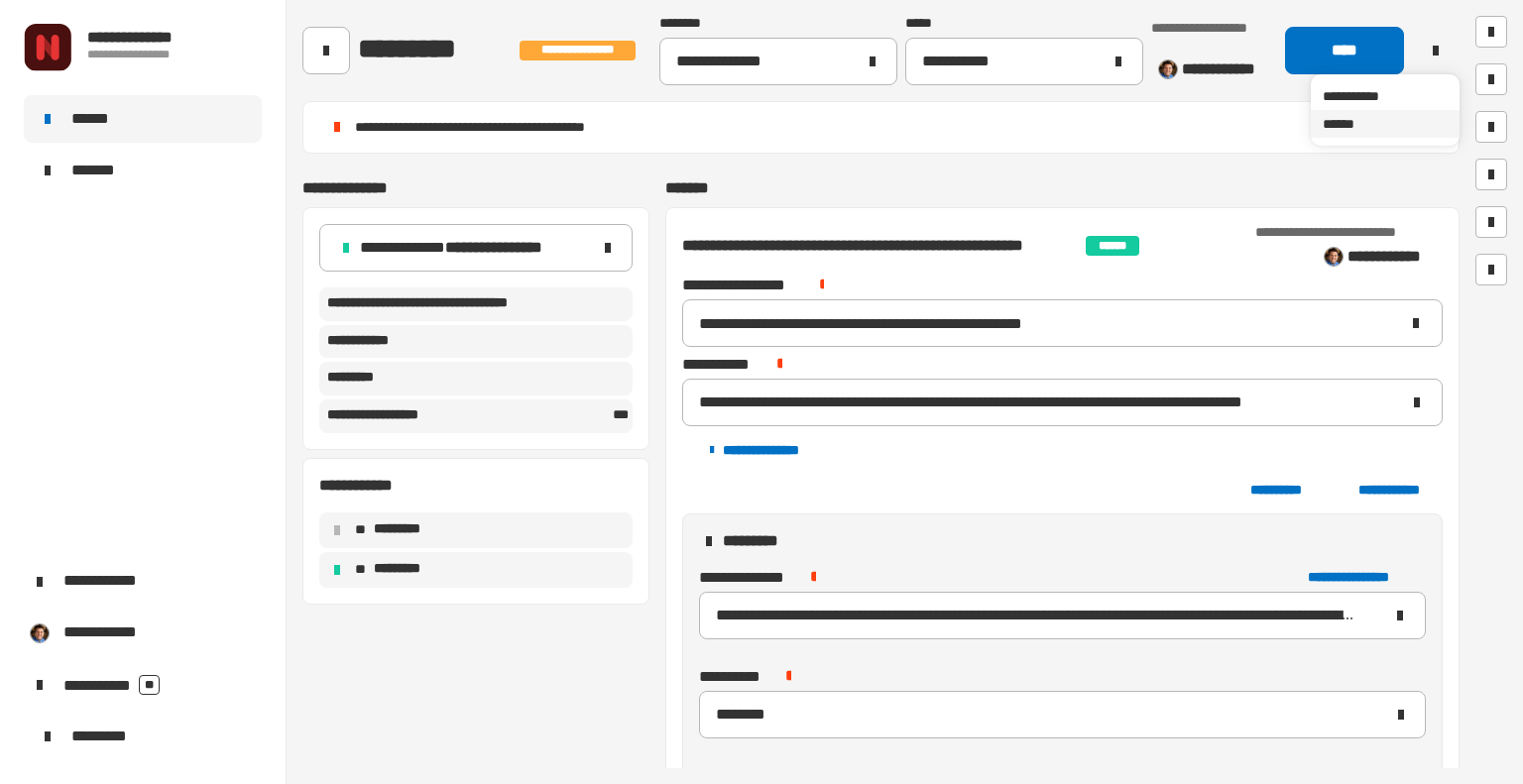 click on "******" at bounding box center (1385, 124) 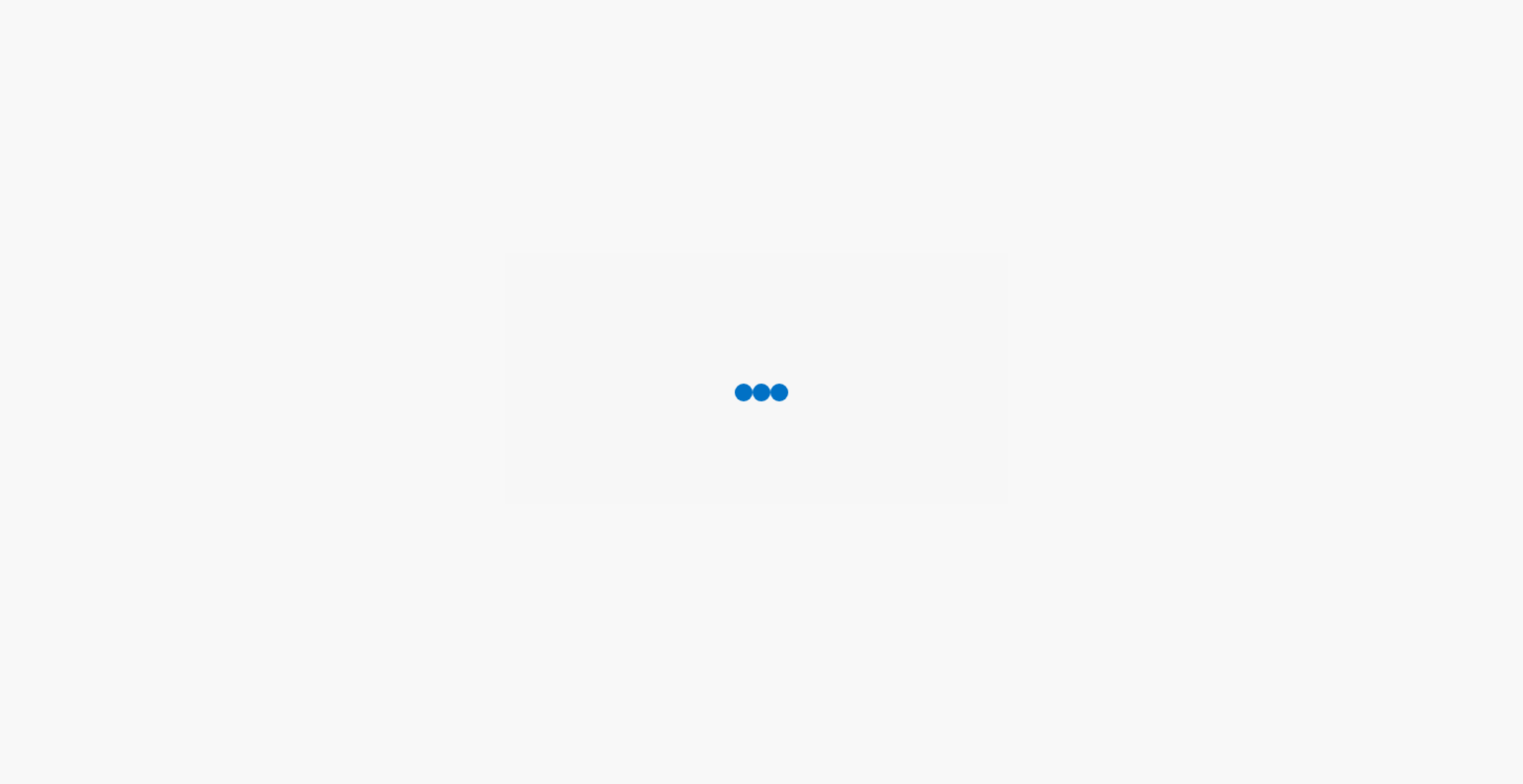 scroll, scrollTop: 0, scrollLeft: 0, axis: both 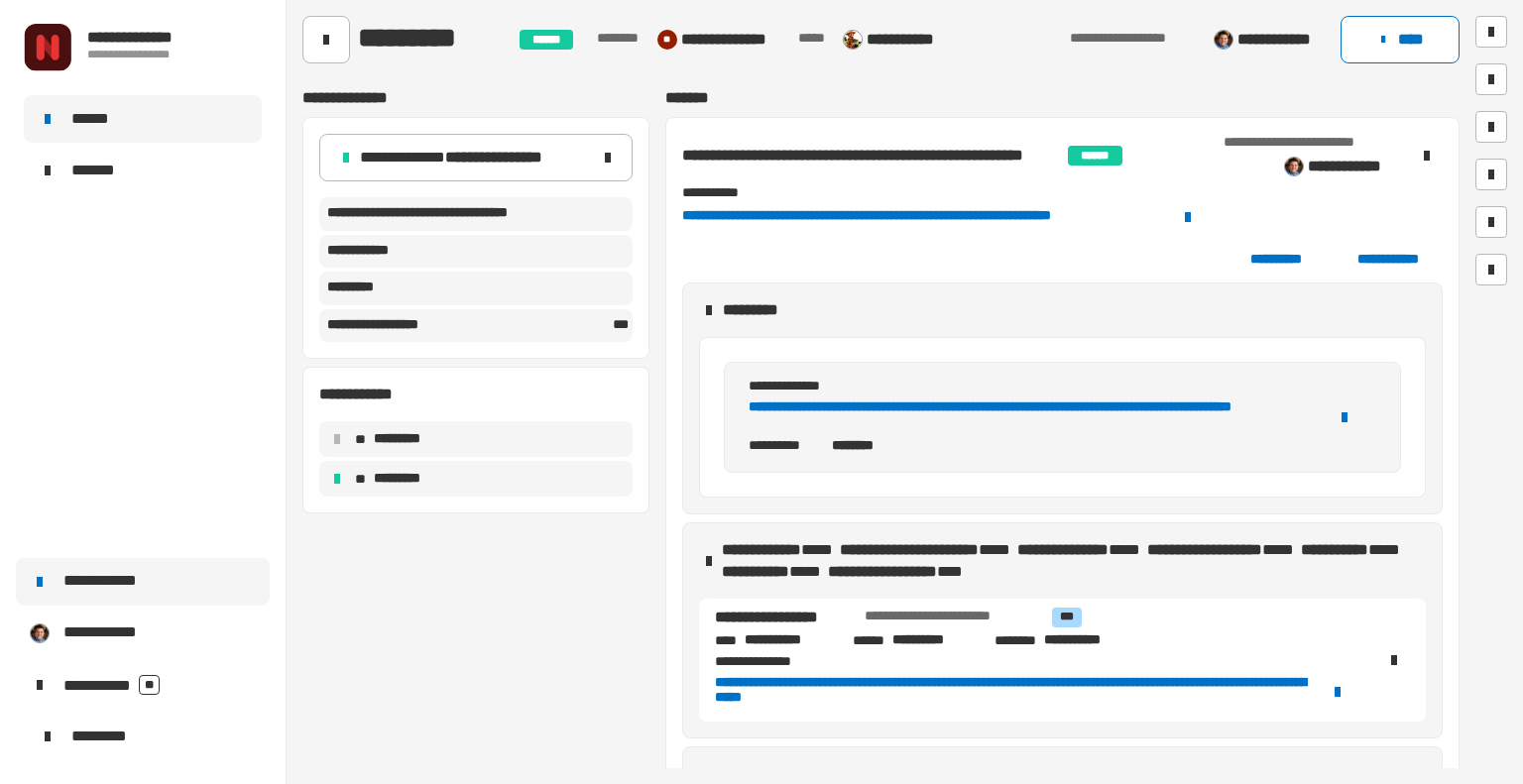 click 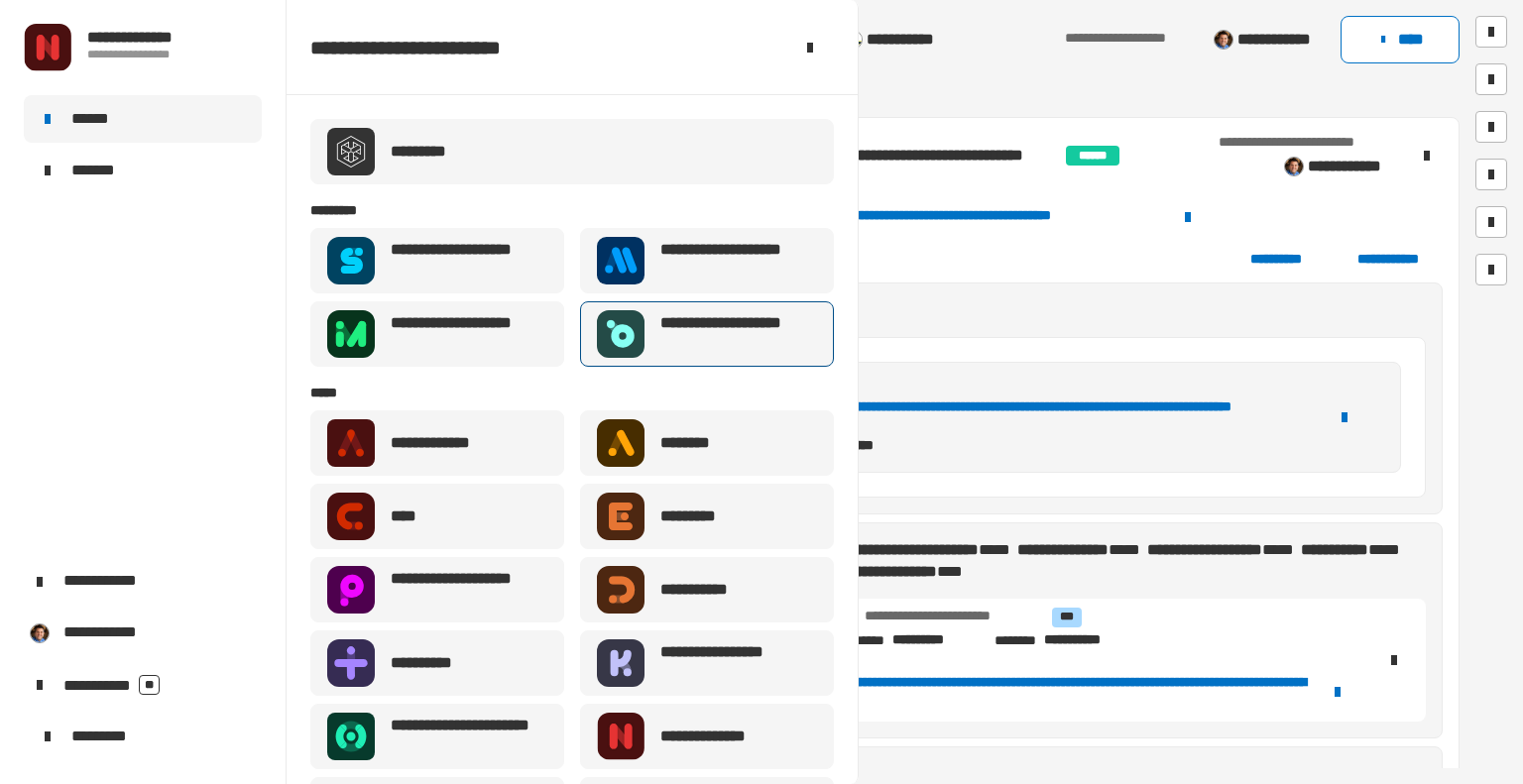 click on "**********" at bounding box center (733, 334) 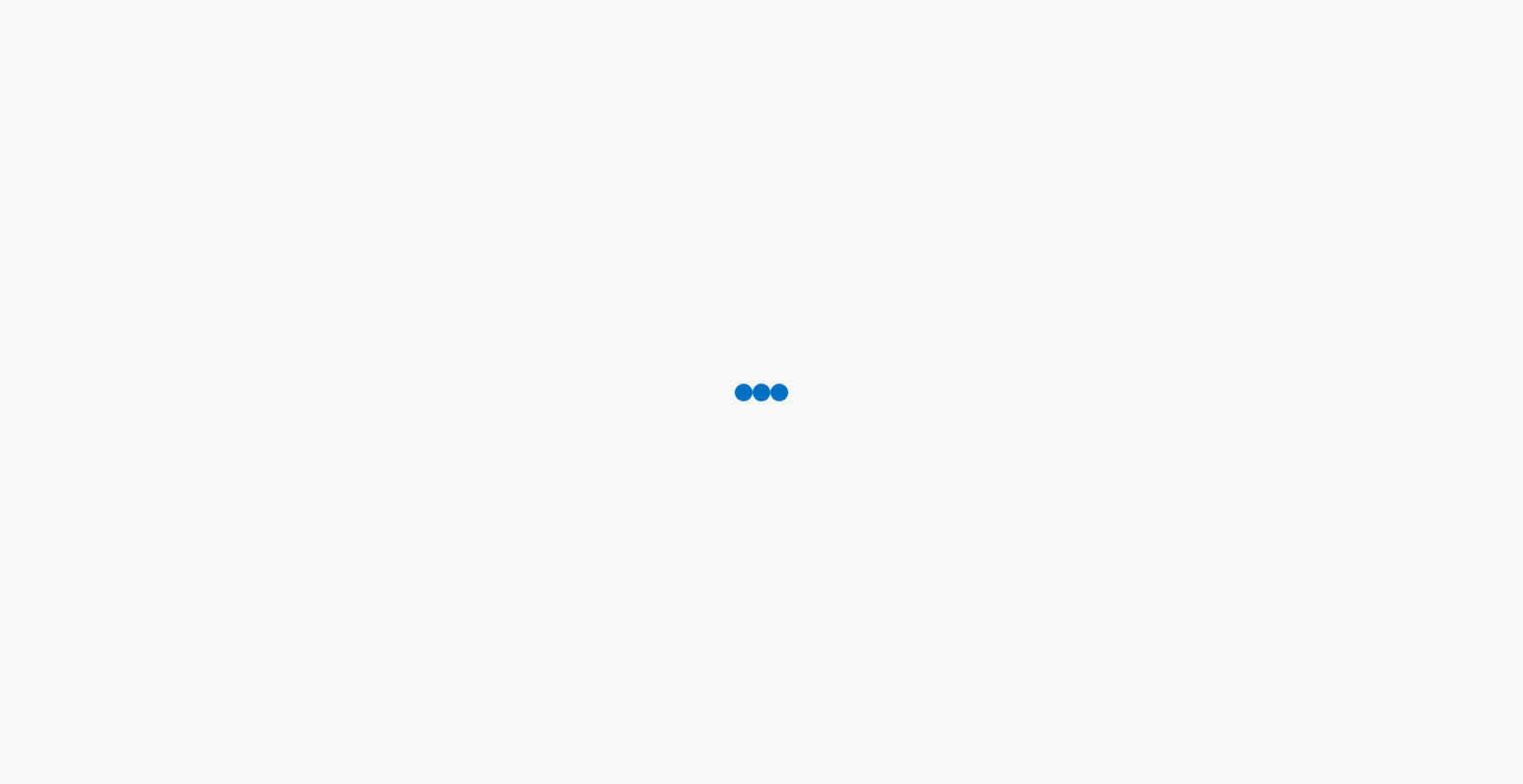 scroll, scrollTop: 0, scrollLeft: 0, axis: both 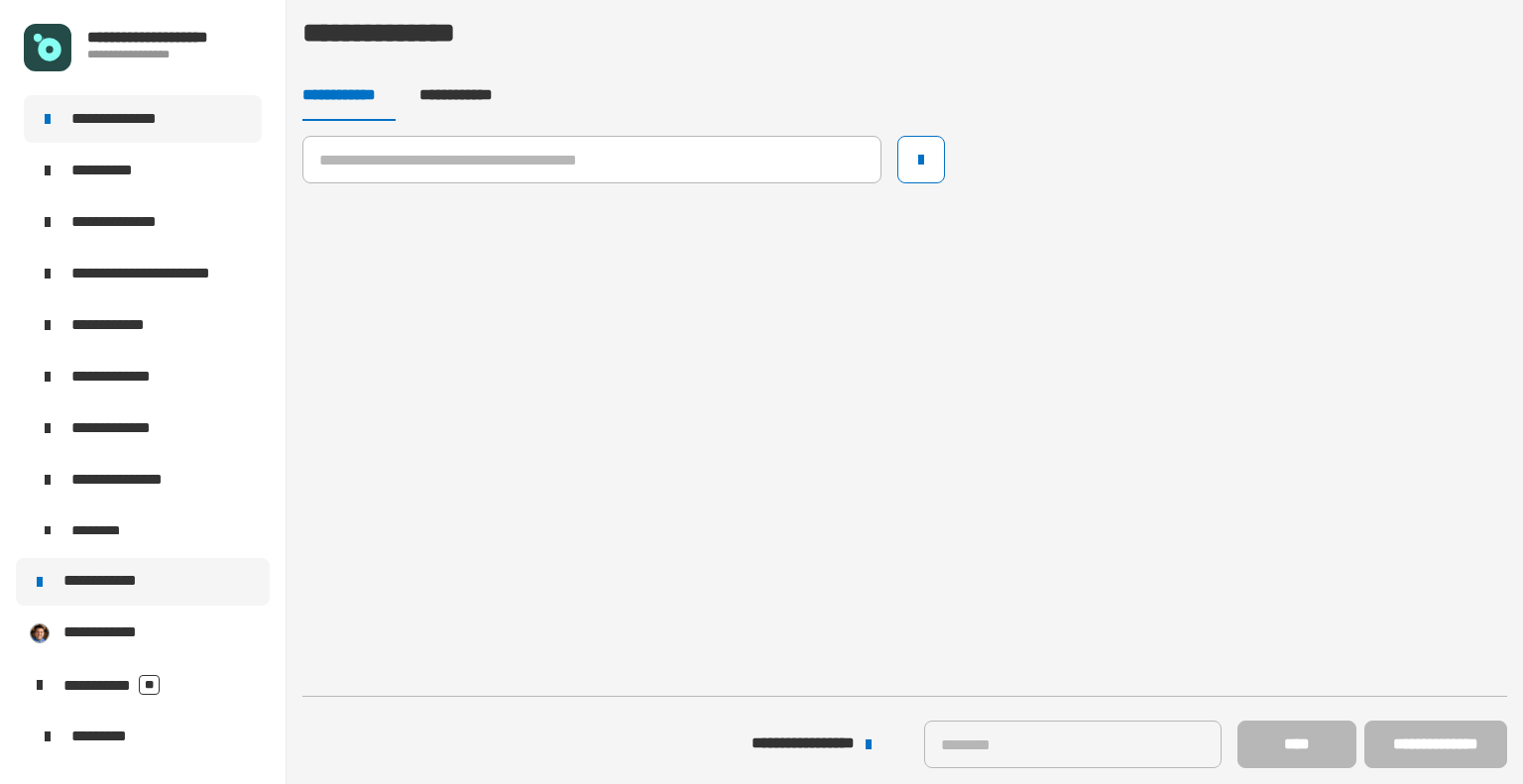 click 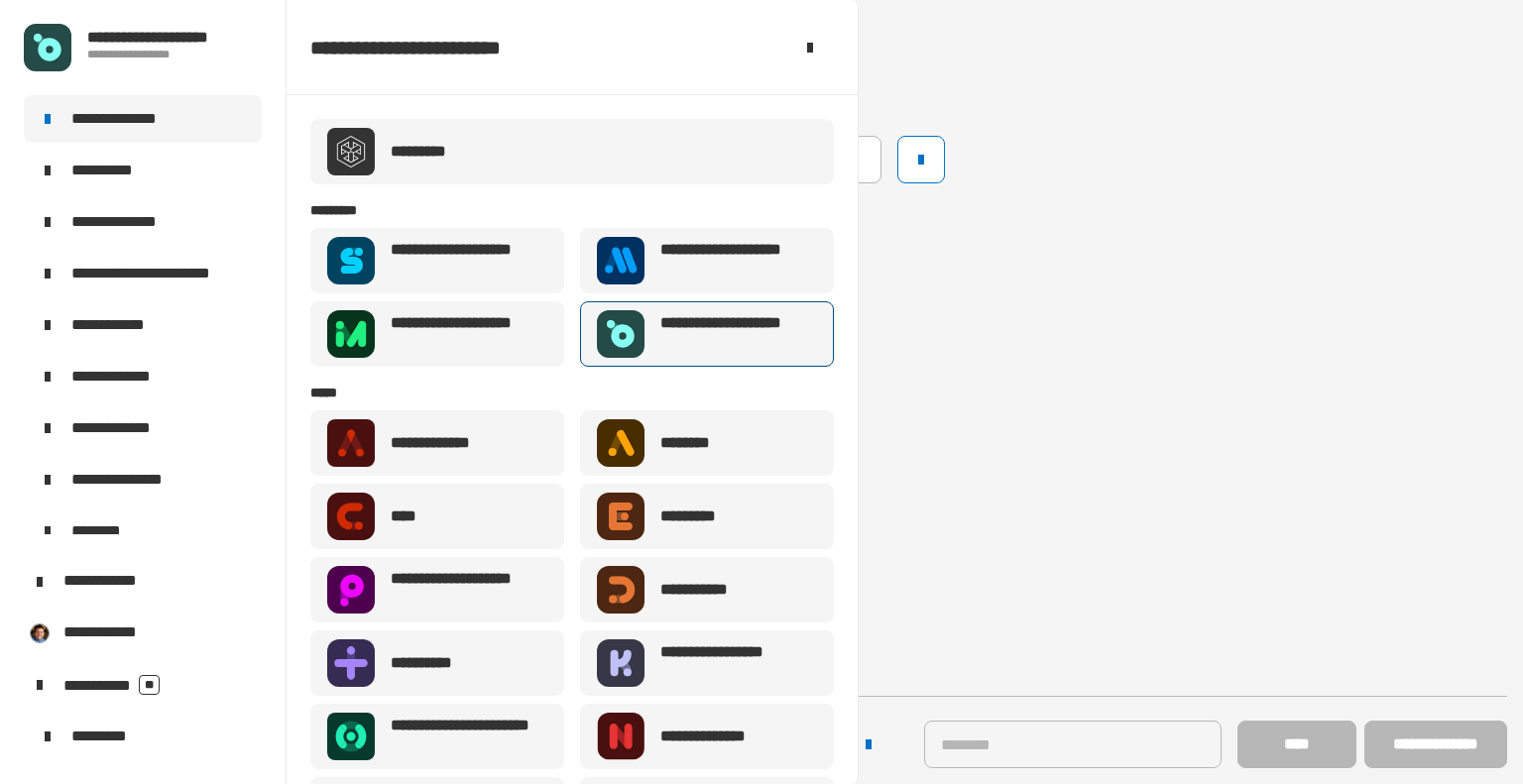 click on "**********" at bounding box center [733, 334] 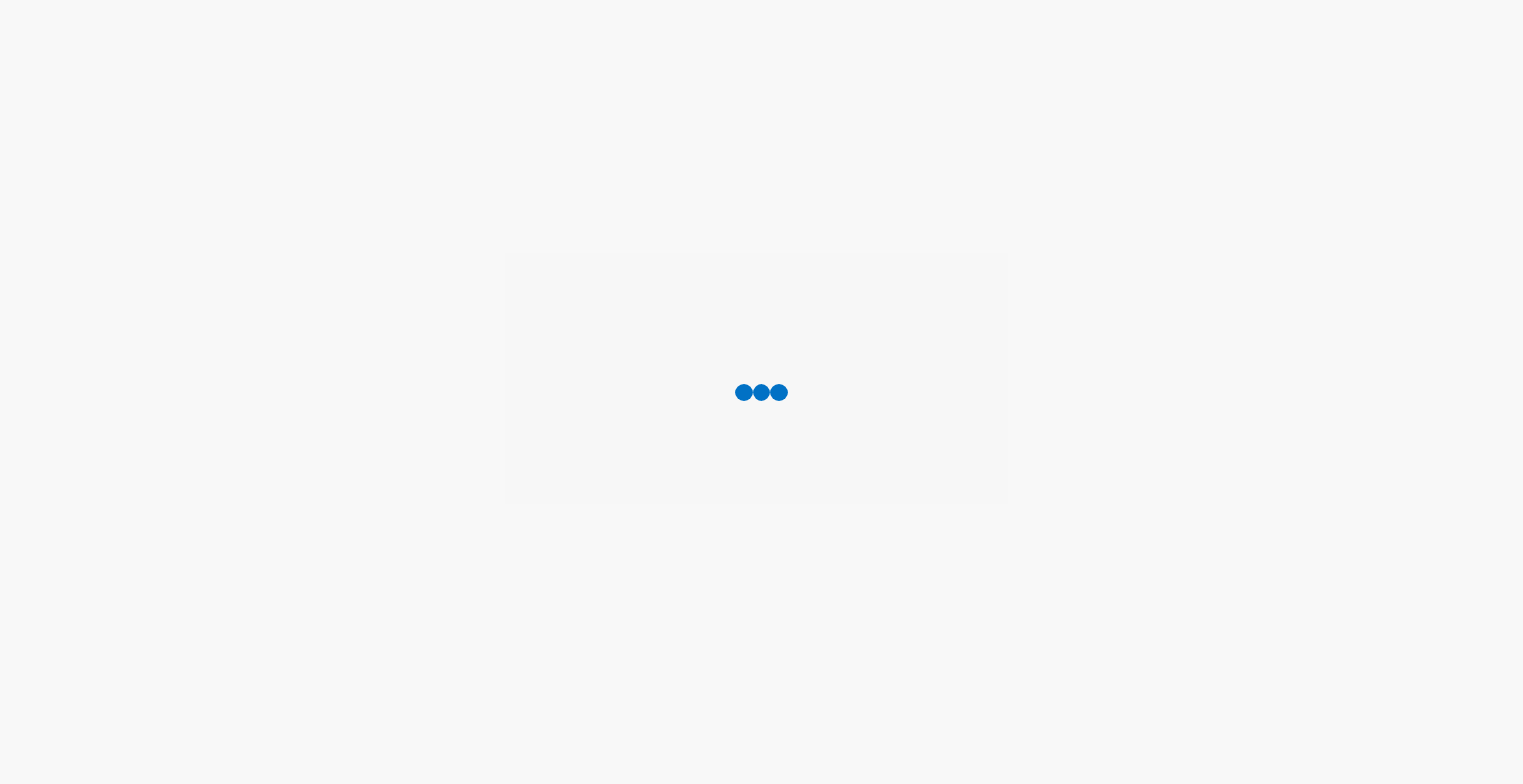 scroll, scrollTop: 0, scrollLeft: 0, axis: both 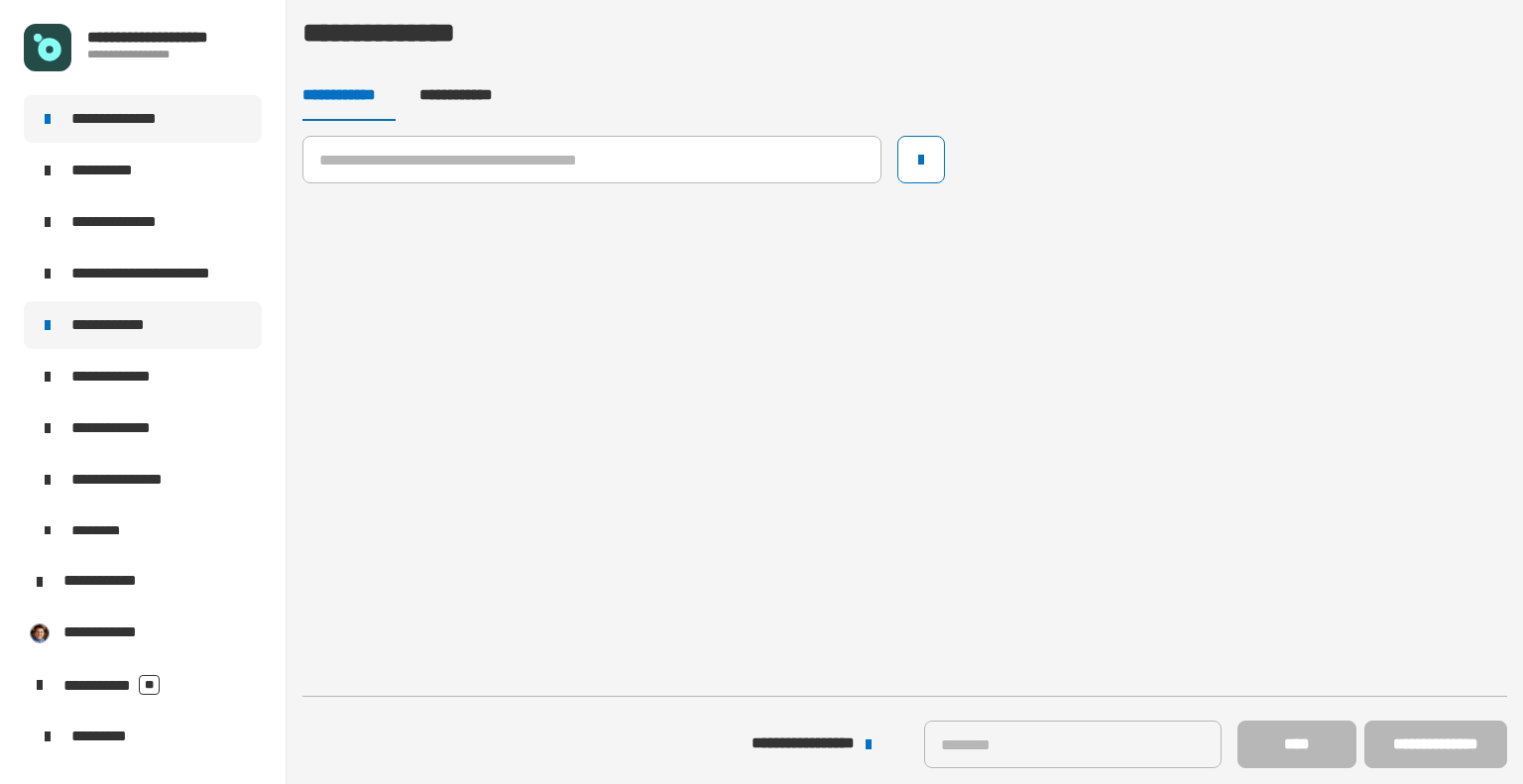 click on "**********" 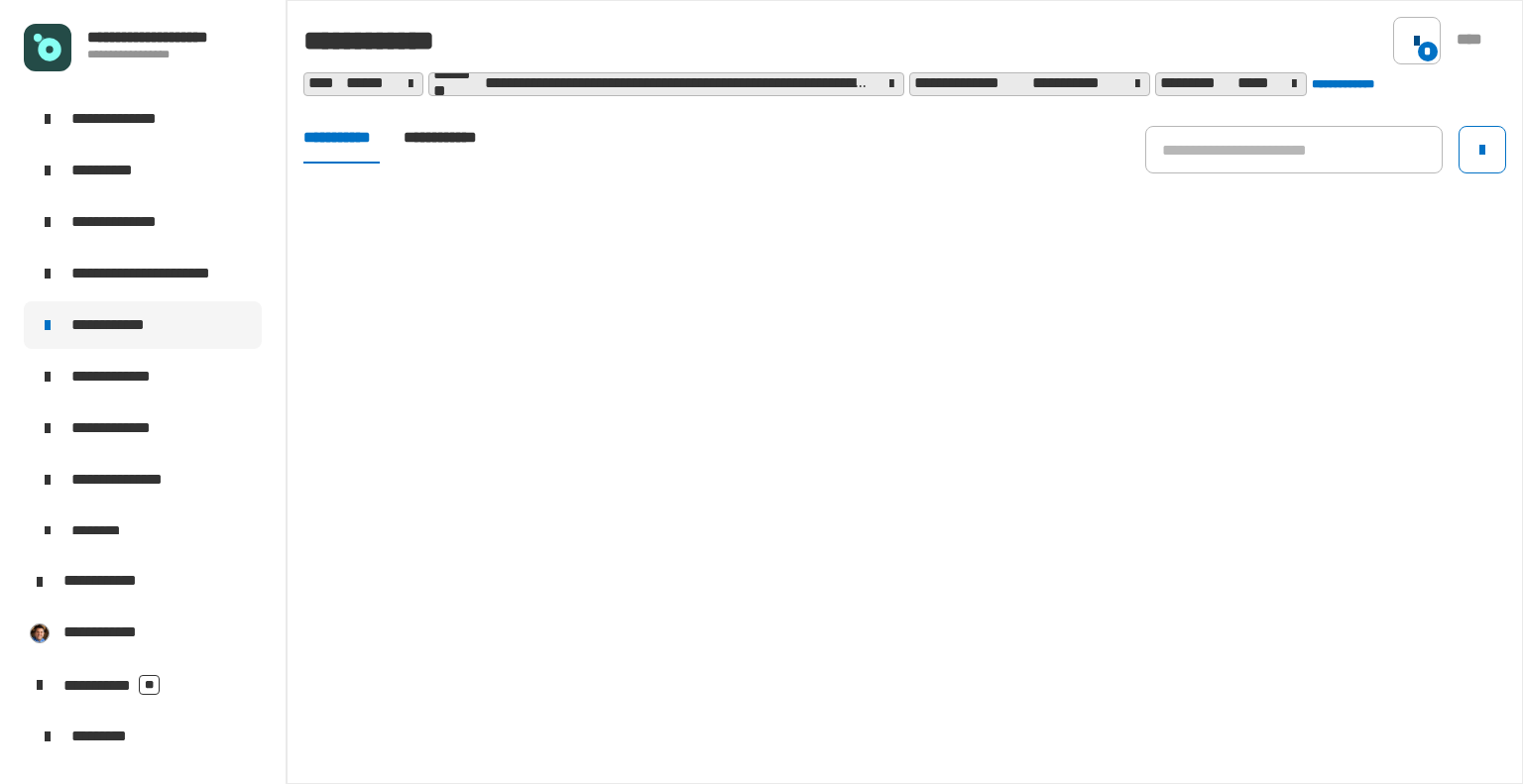 click on "*" 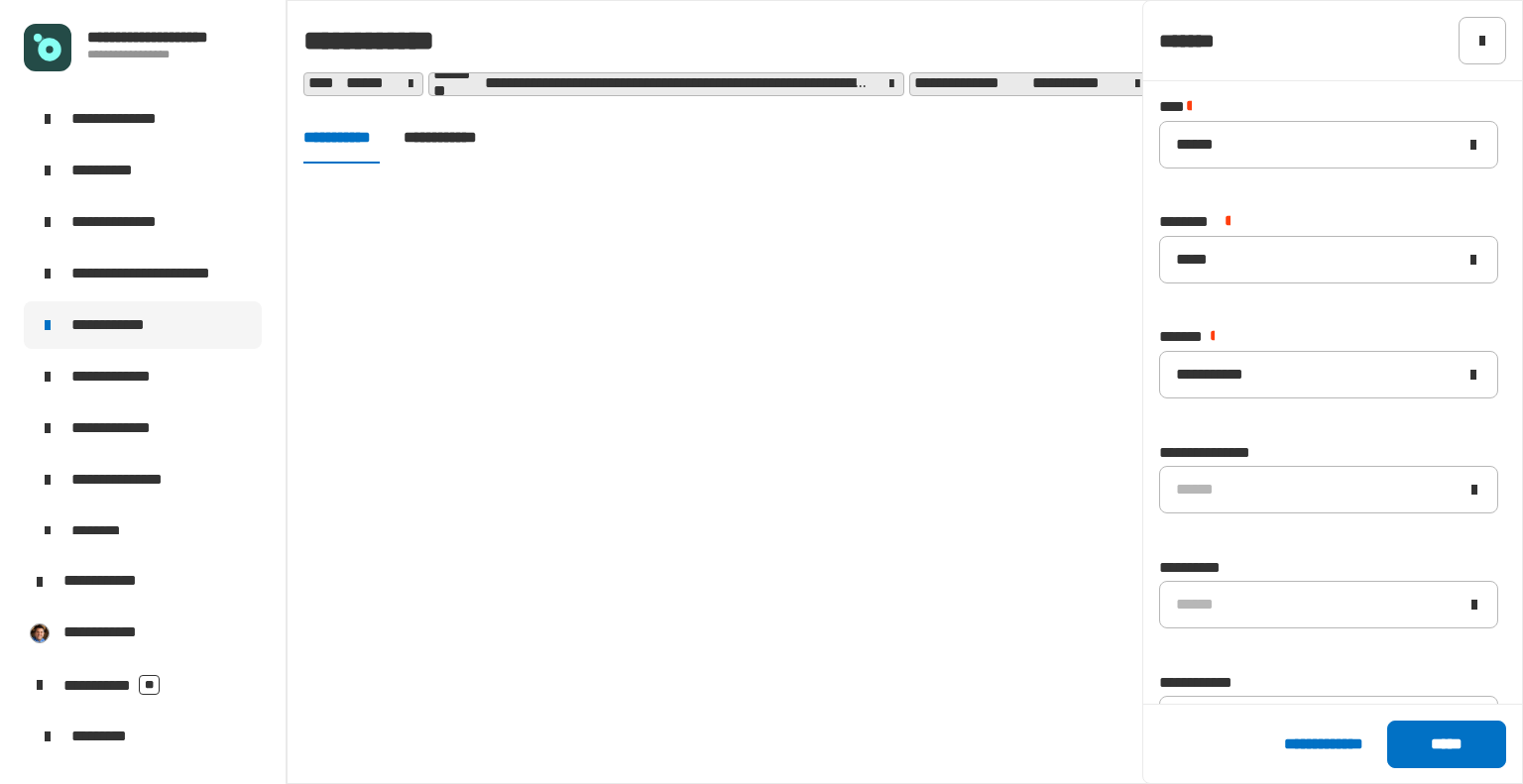 click on "**********" 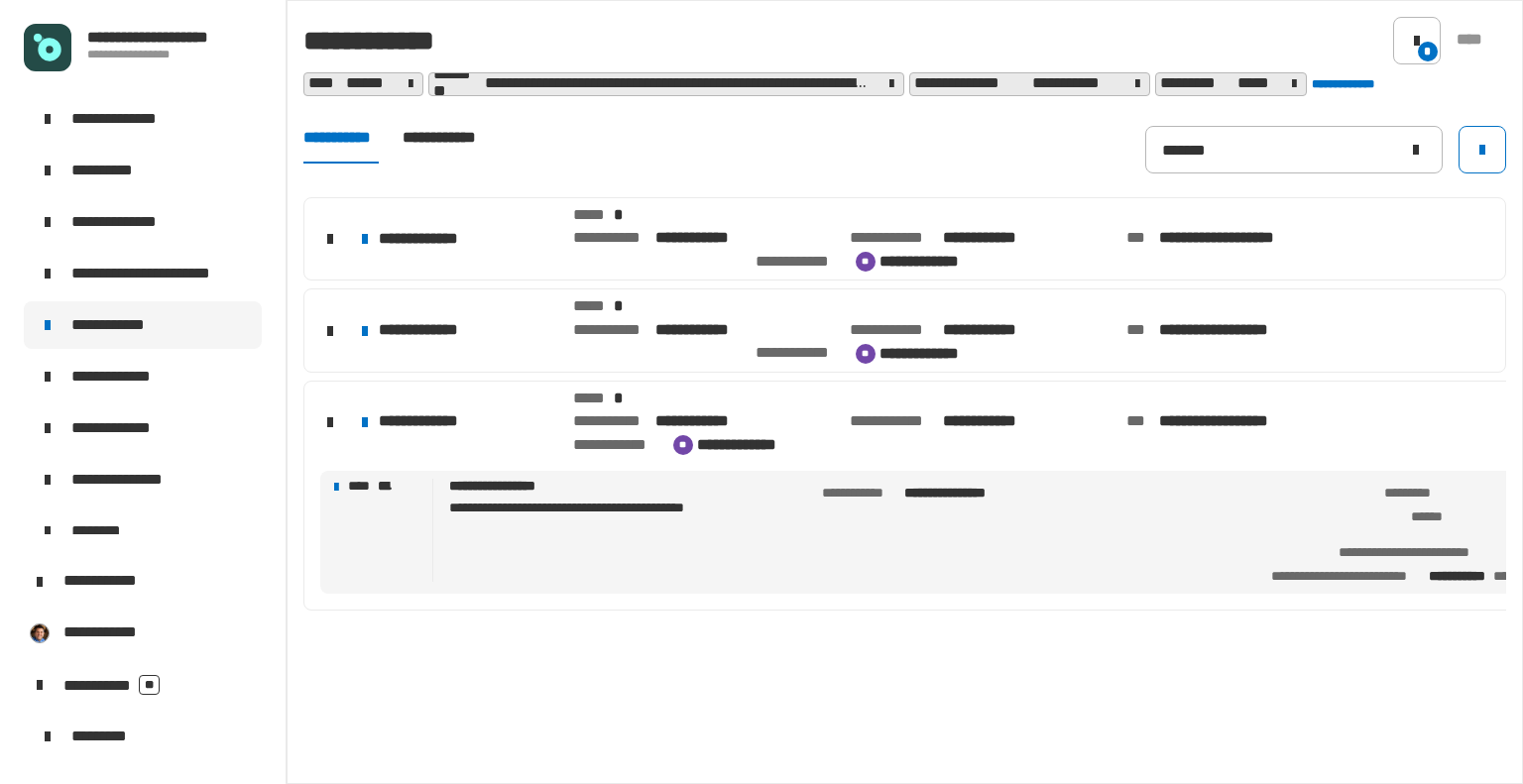 scroll, scrollTop: 0, scrollLeft: 0, axis: both 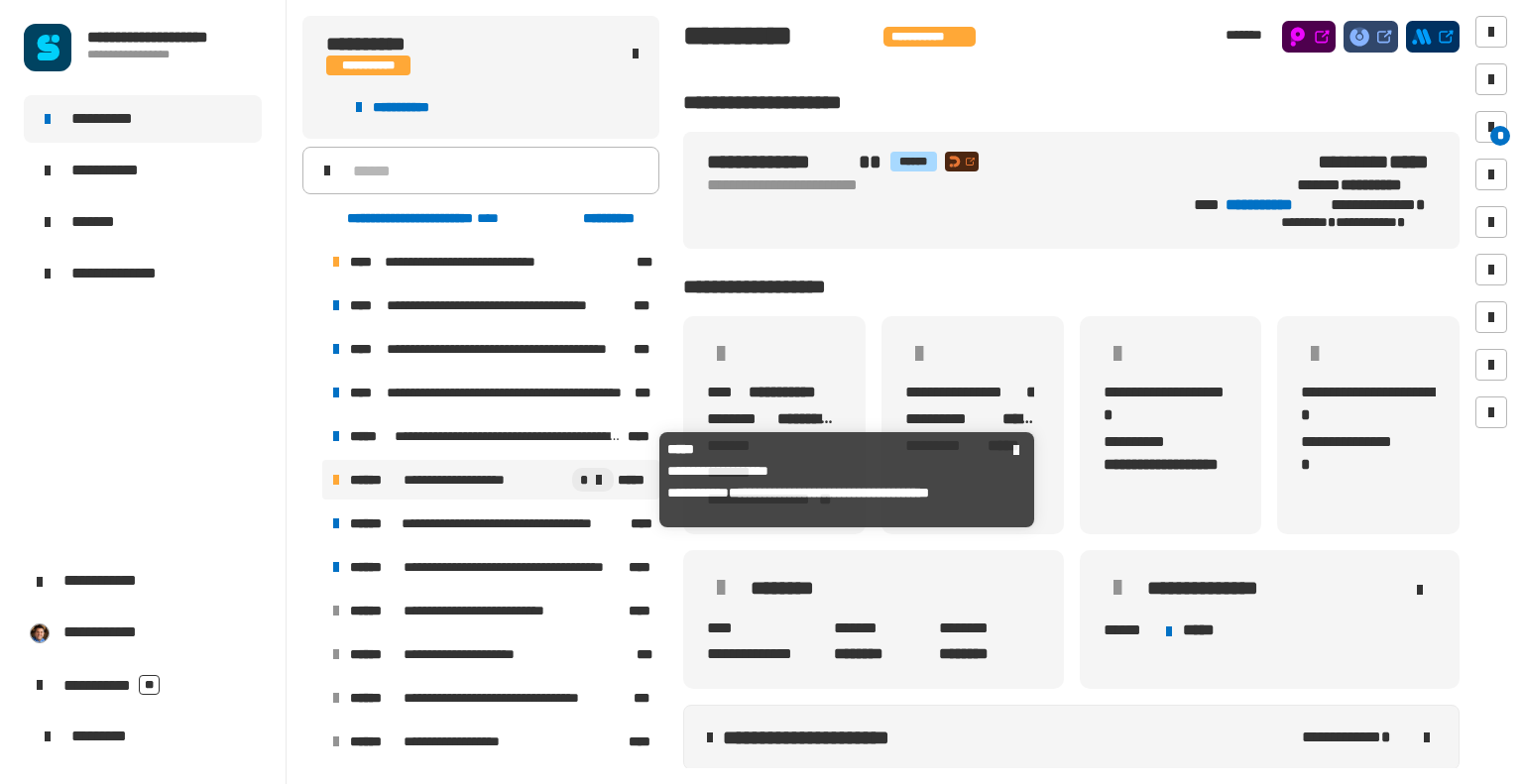 click on "**********" at bounding box center [460, 480] 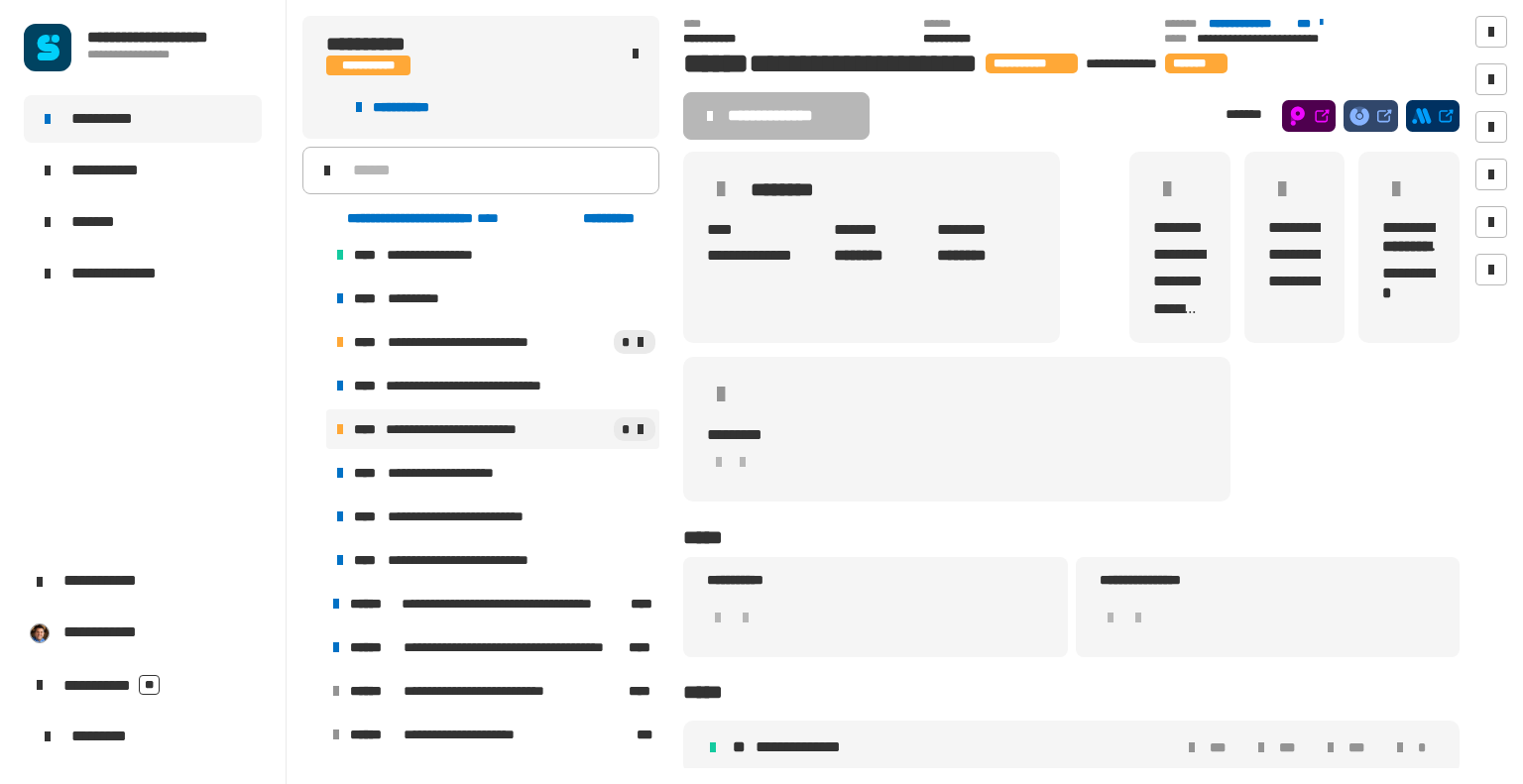 scroll, scrollTop: 1883, scrollLeft: 0, axis: vertical 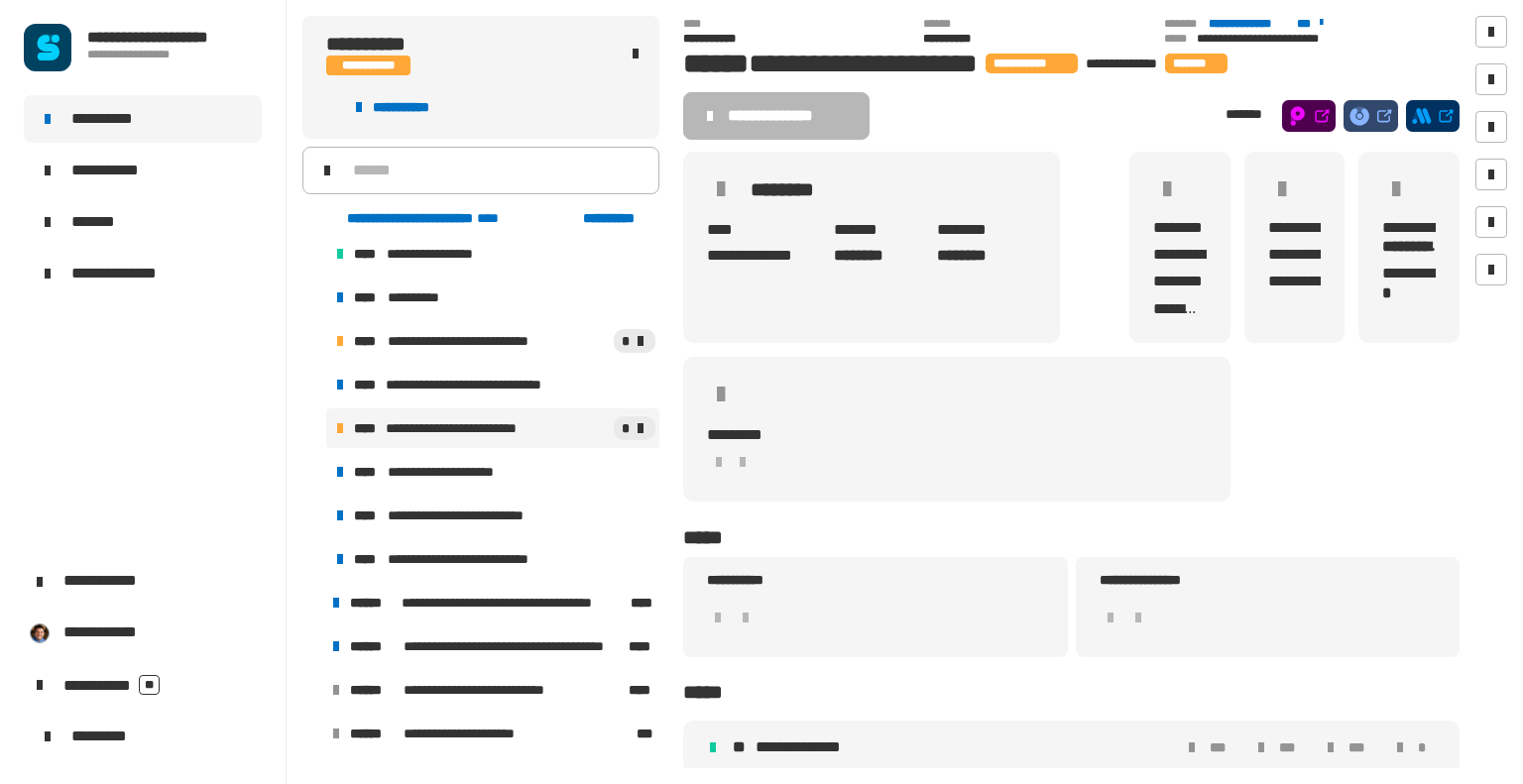 click on "**********" at bounding box center [456, 428] 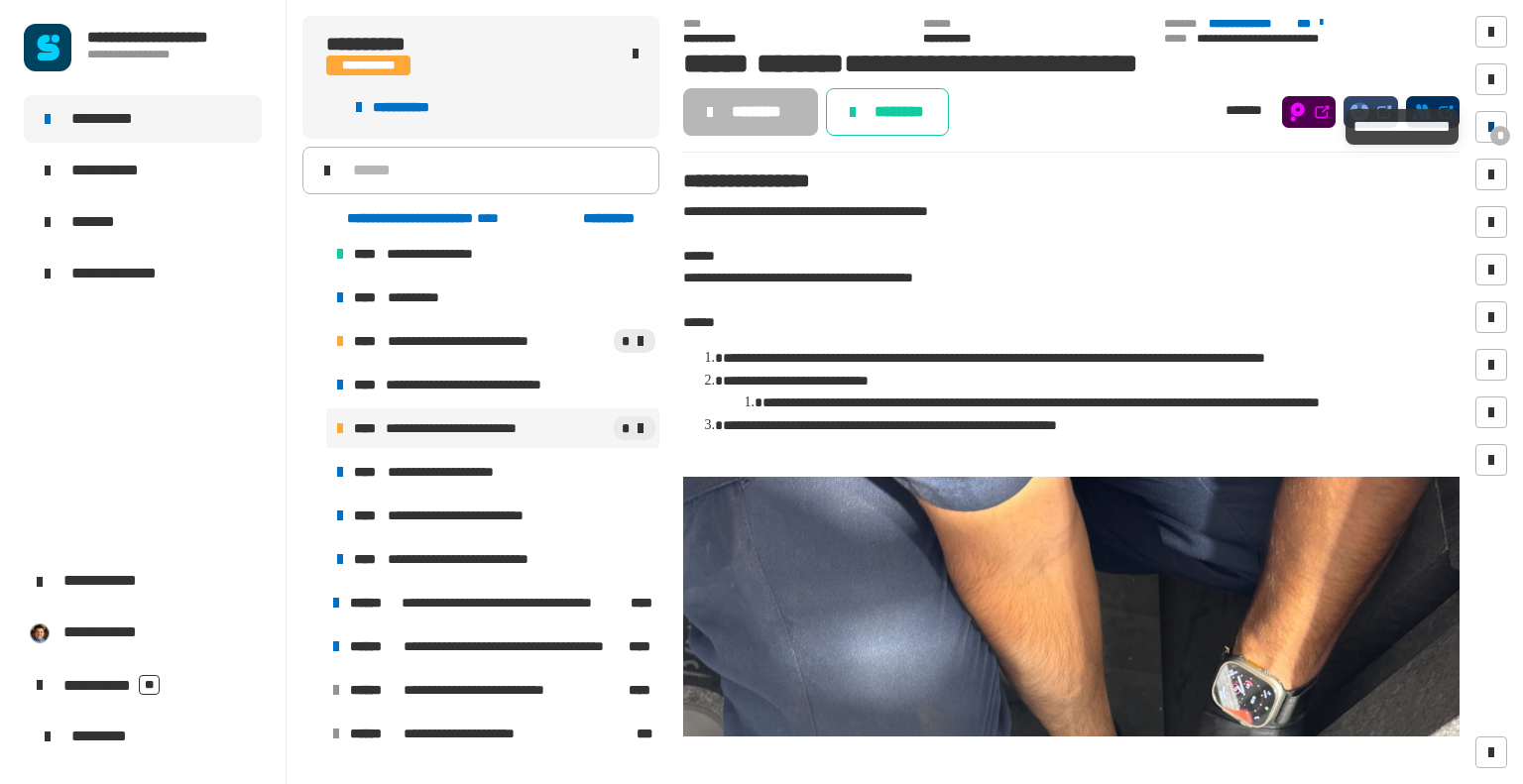 click on "*" at bounding box center (1500, 136) 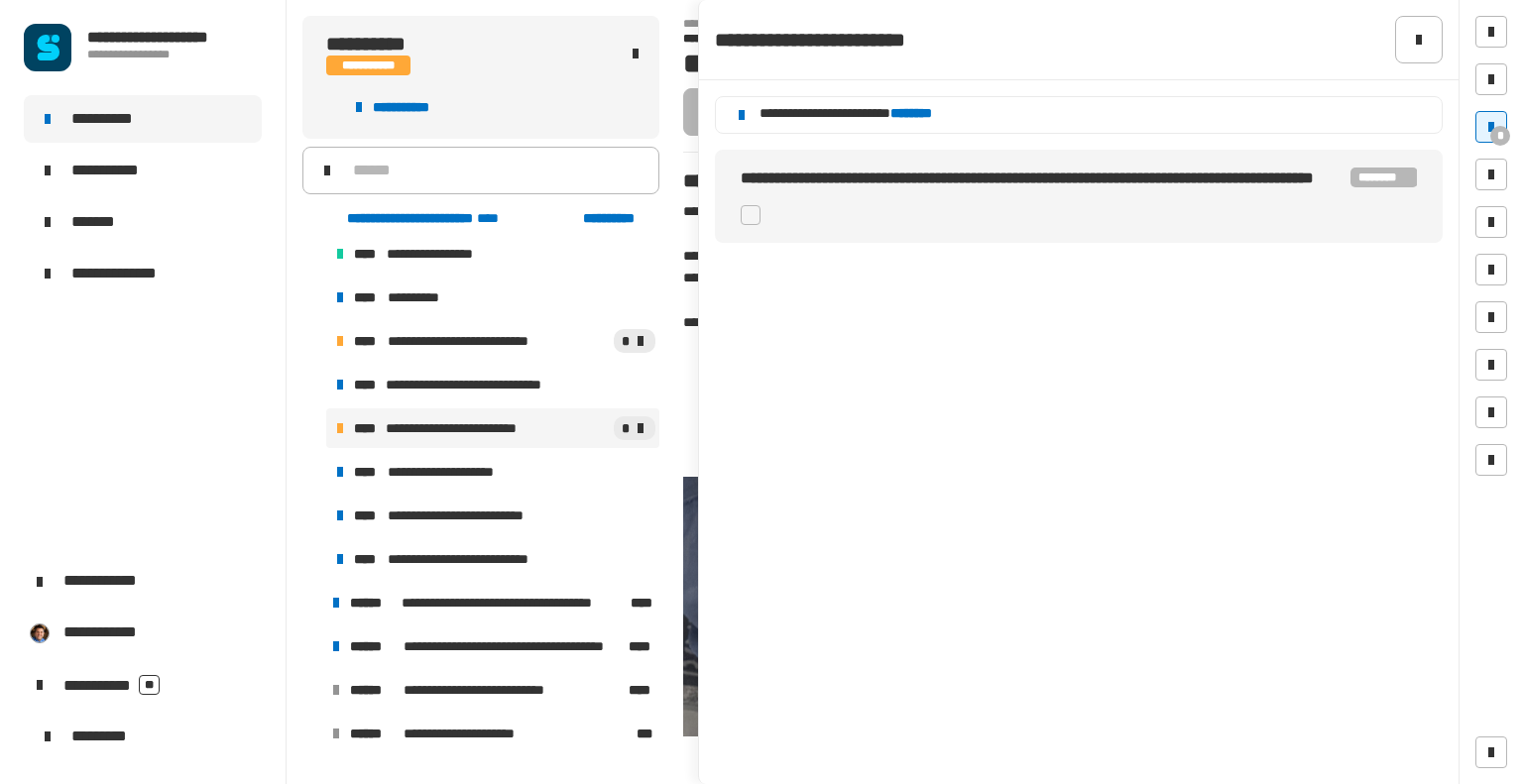 click on "**** [FIRST] [LAST]" at bounding box center (493, 428) 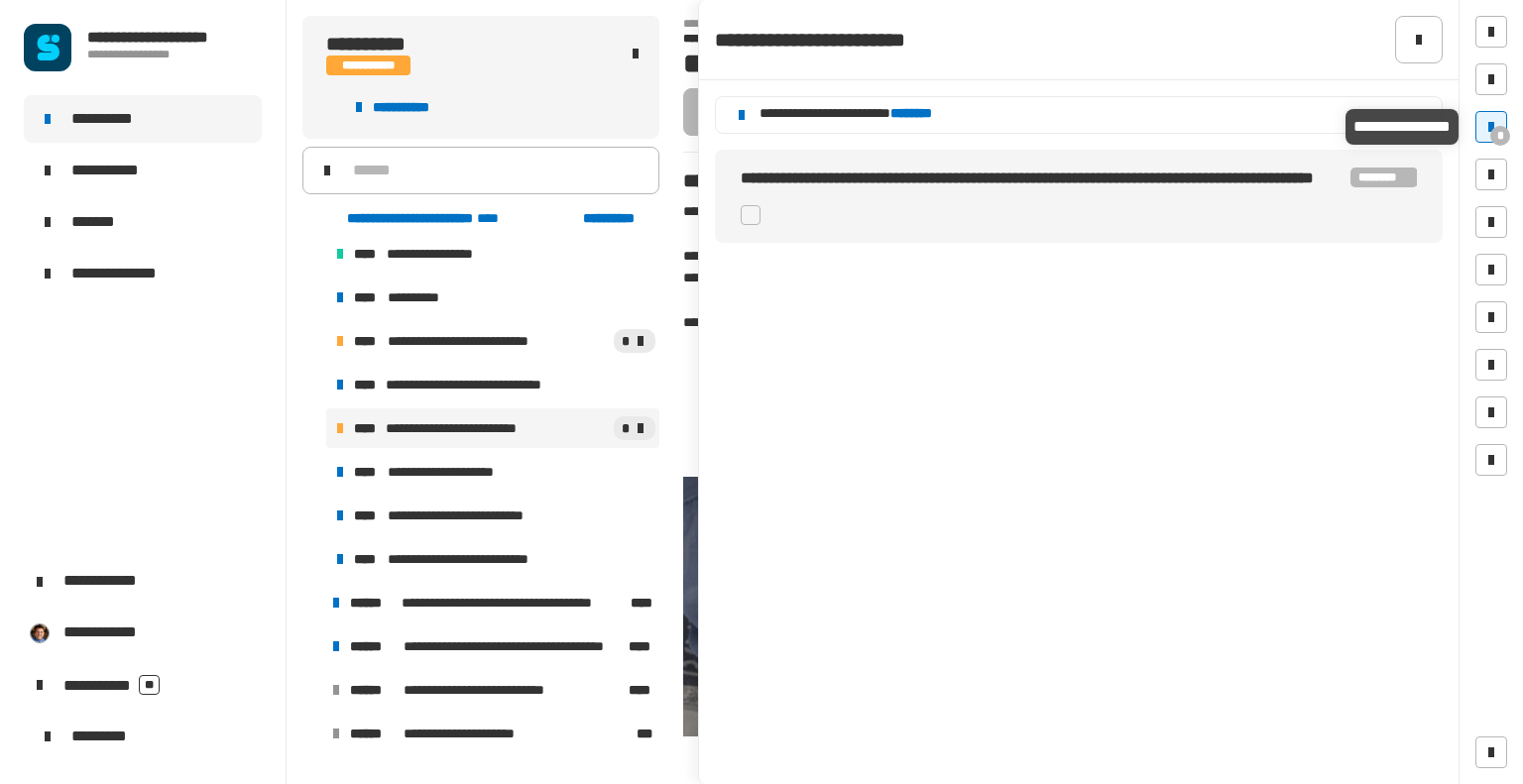 click at bounding box center (1491, 127) 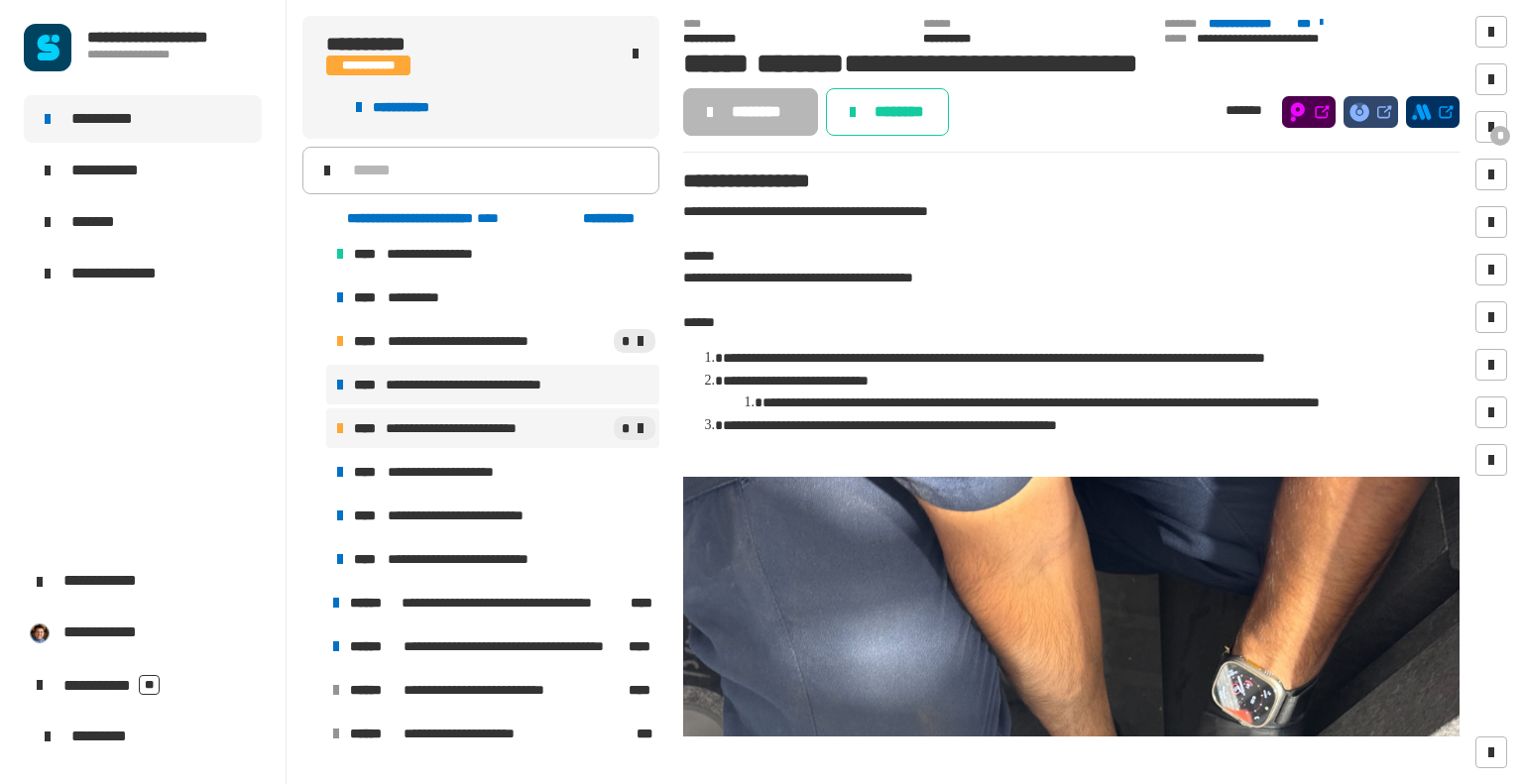 drag, startPoint x: 420, startPoint y: 471, endPoint x: 435, endPoint y: 373, distance: 99.14131 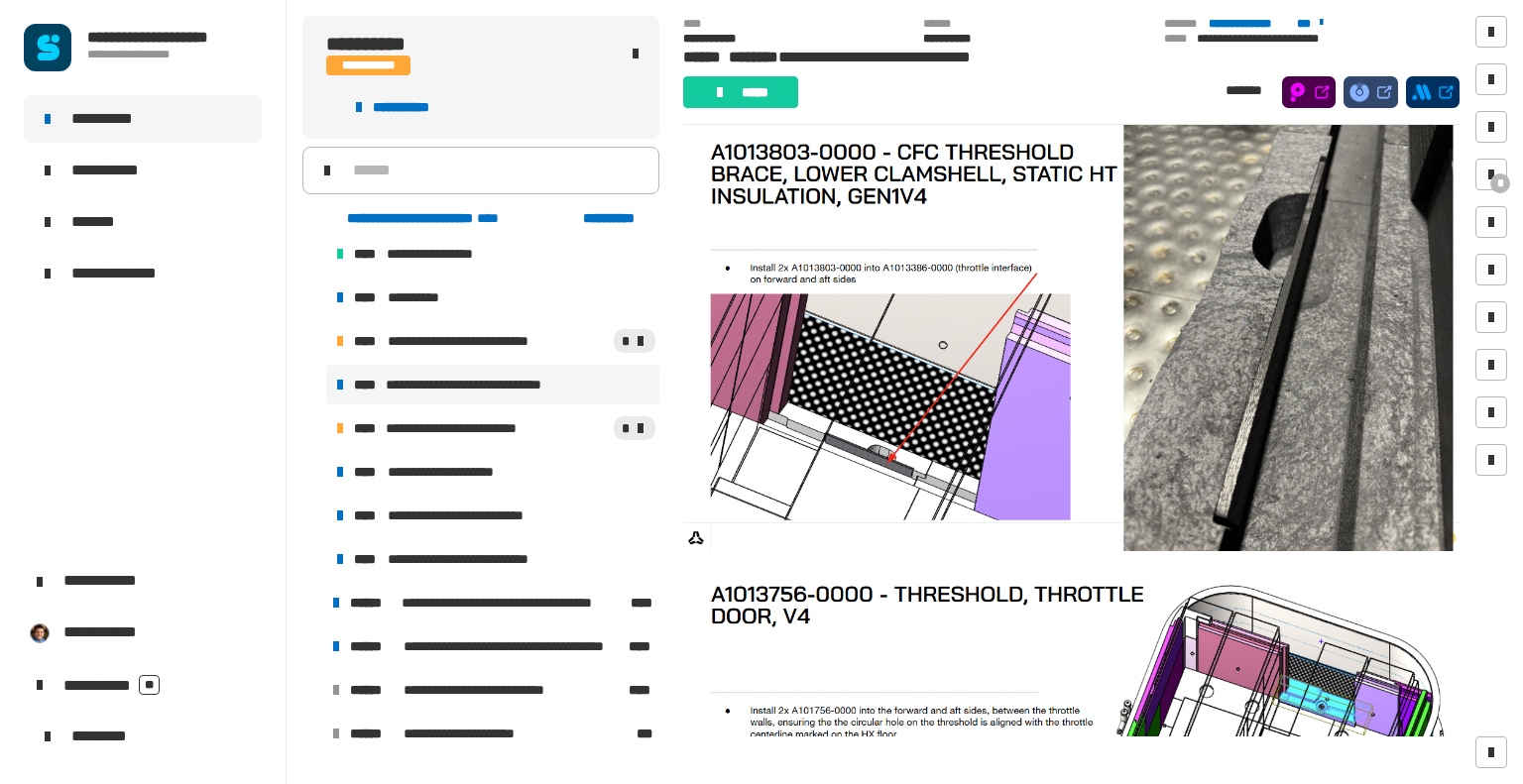 scroll, scrollTop: 63, scrollLeft: 0, axis: vertical 